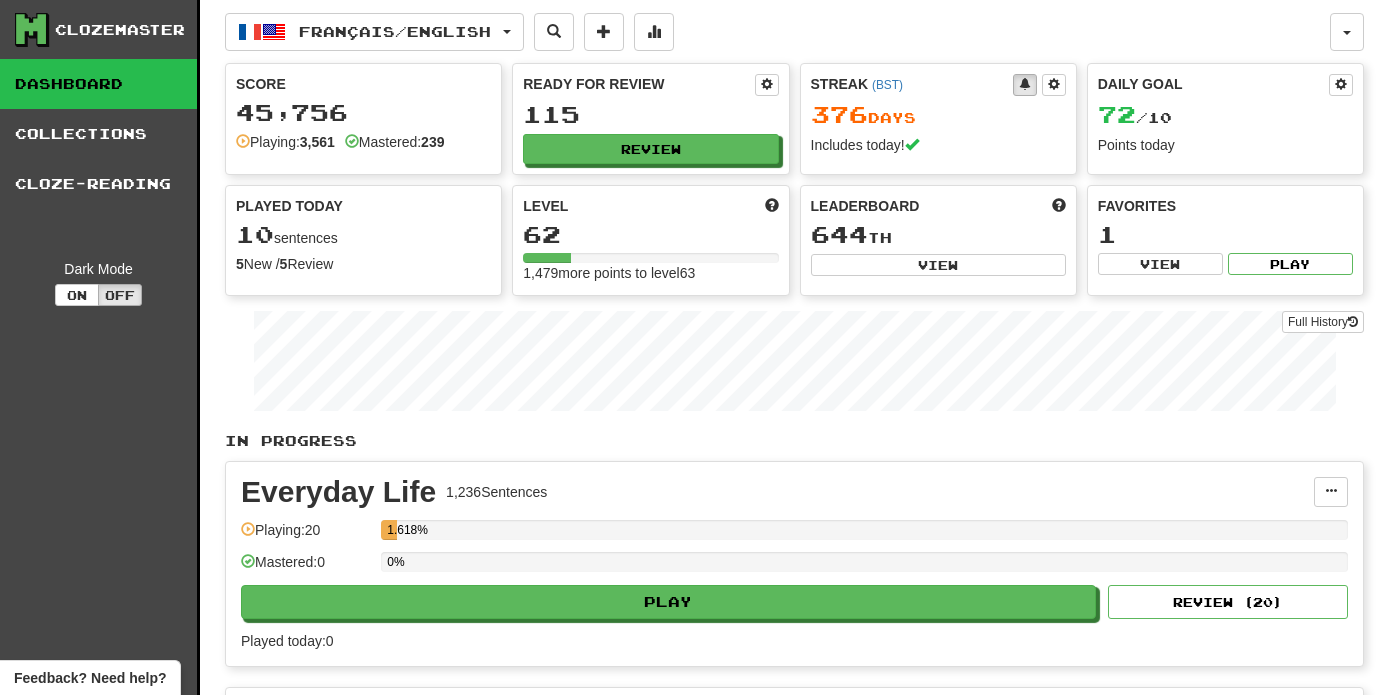 scroll, scrollTop: 0, scrollLeft: 0, axis: both 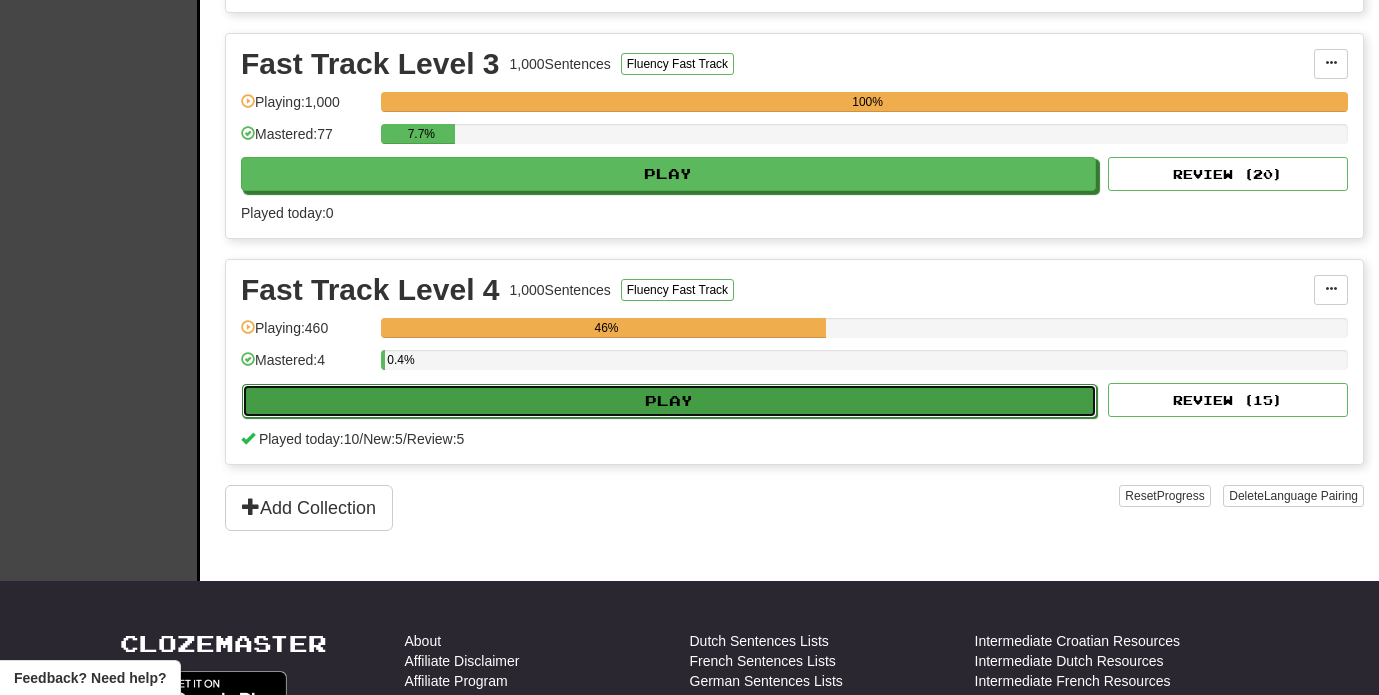 click on "Play" at bounding box center [669, 401] 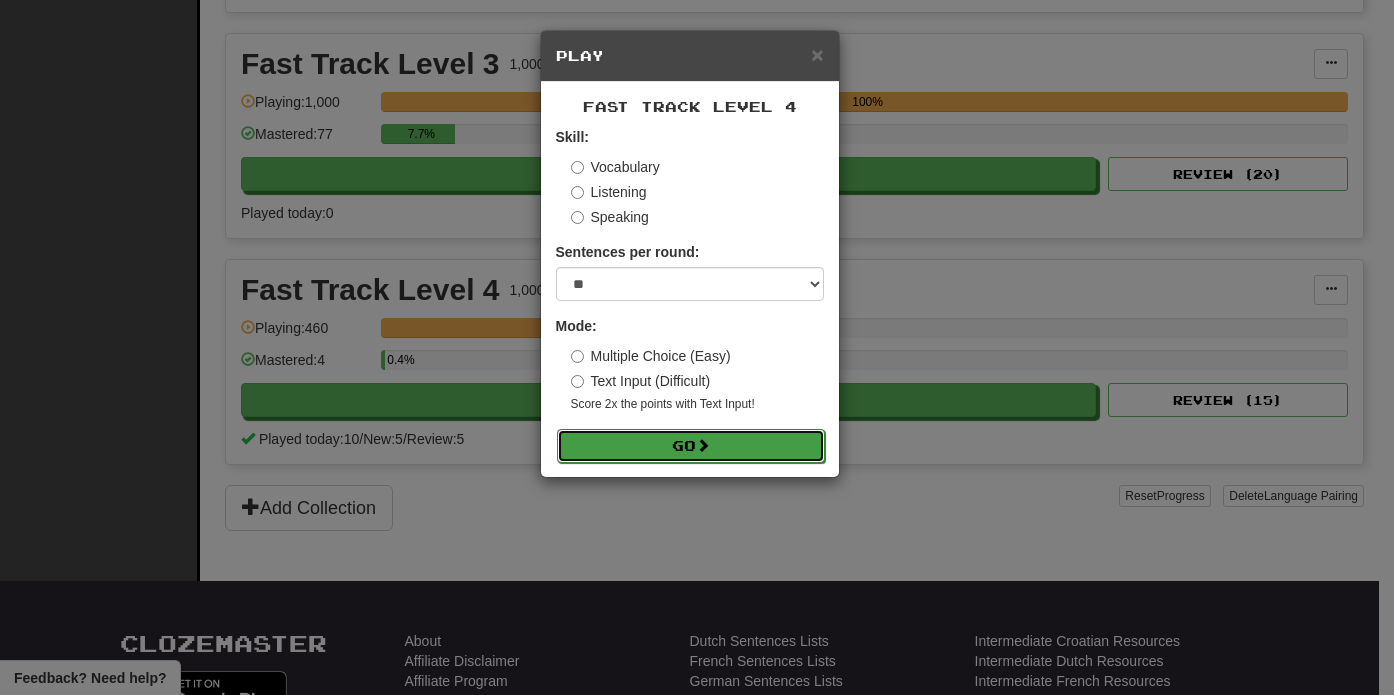click on "Go" at bounding box center [691, 446] 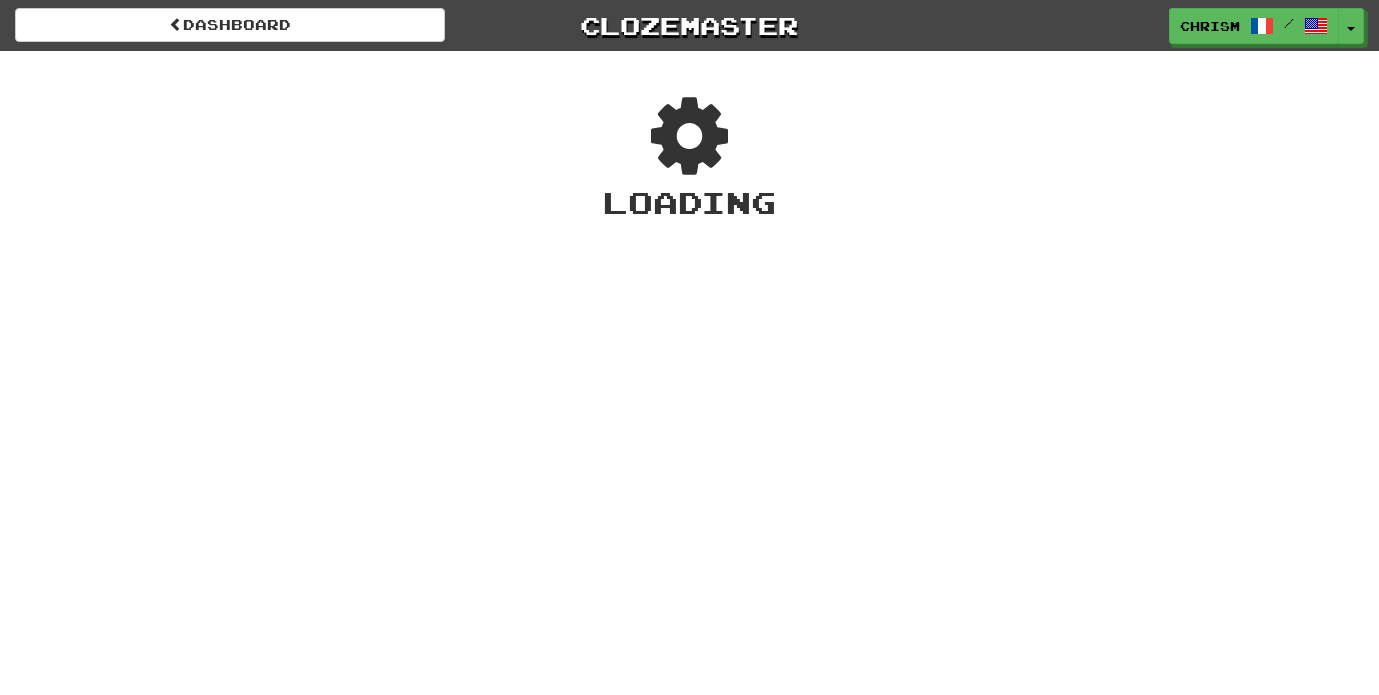 scroll, scrollTop: 0, scrollLeft: 0, axis: both 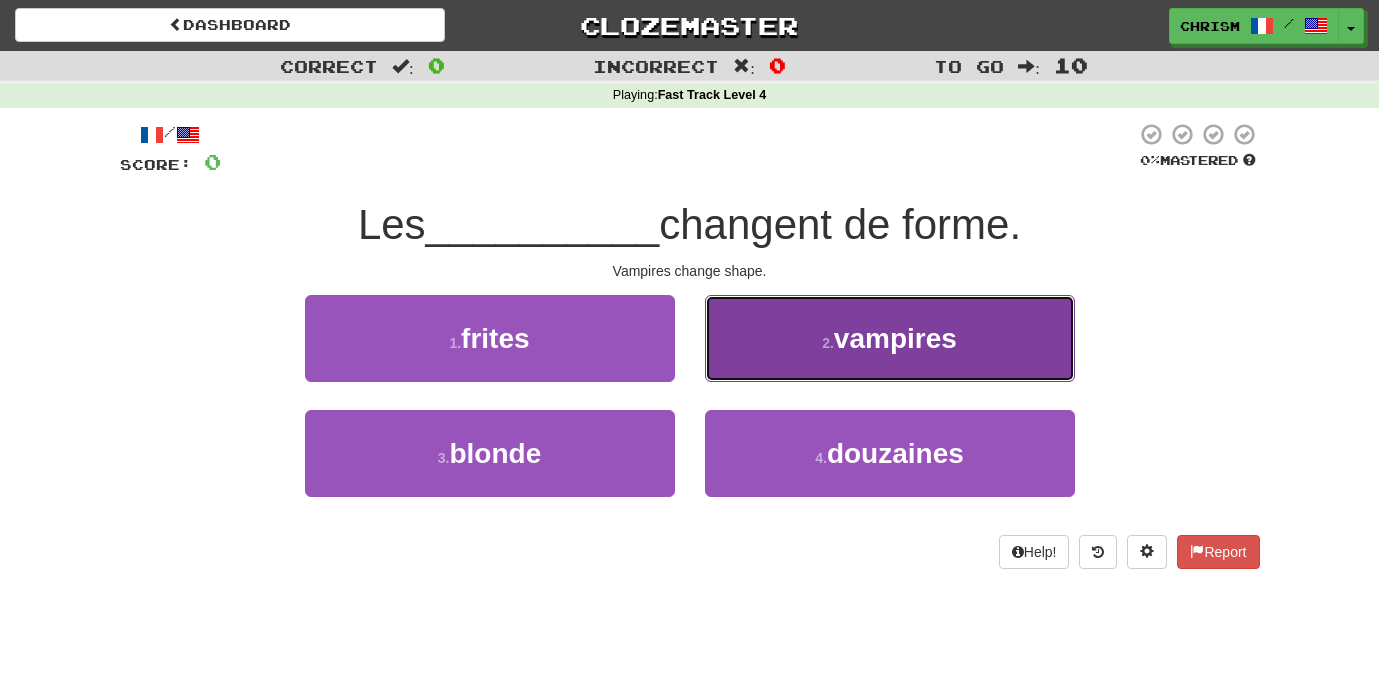 click on "2 .  vampires" at bounding box center (890, 338) 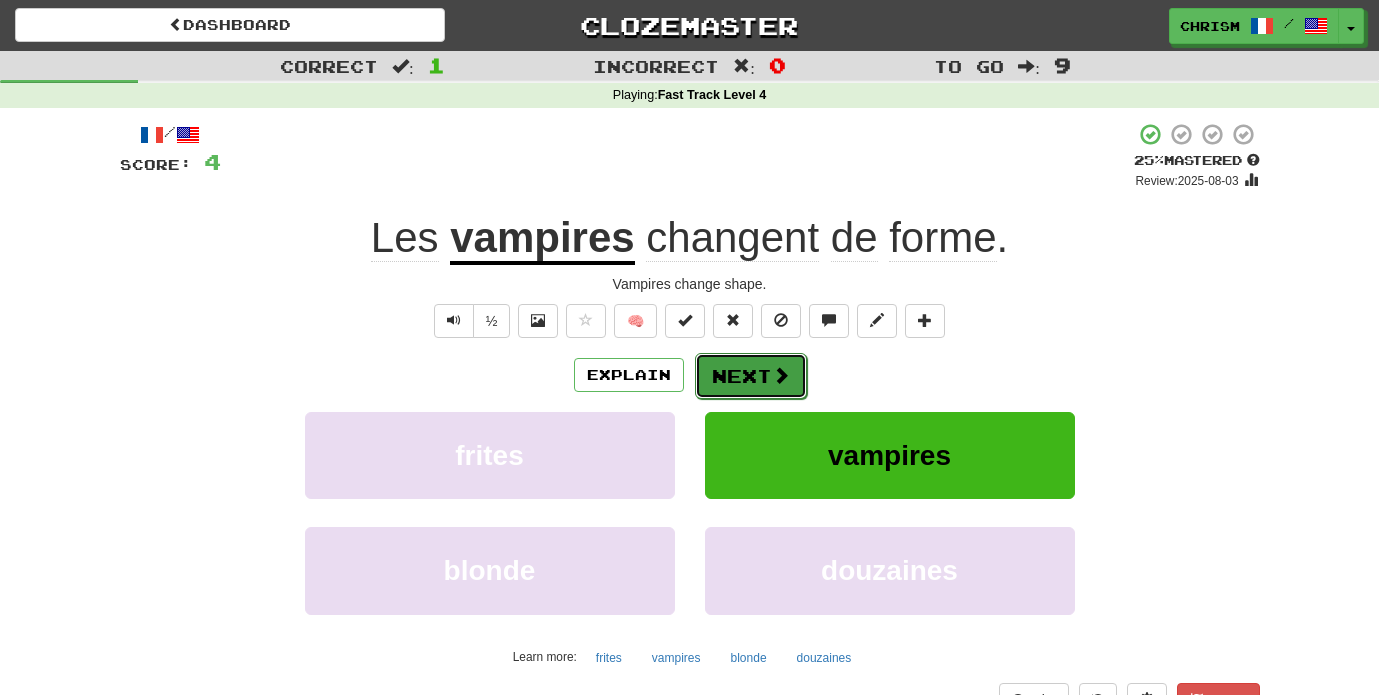 click at bounding box center (781, 375) 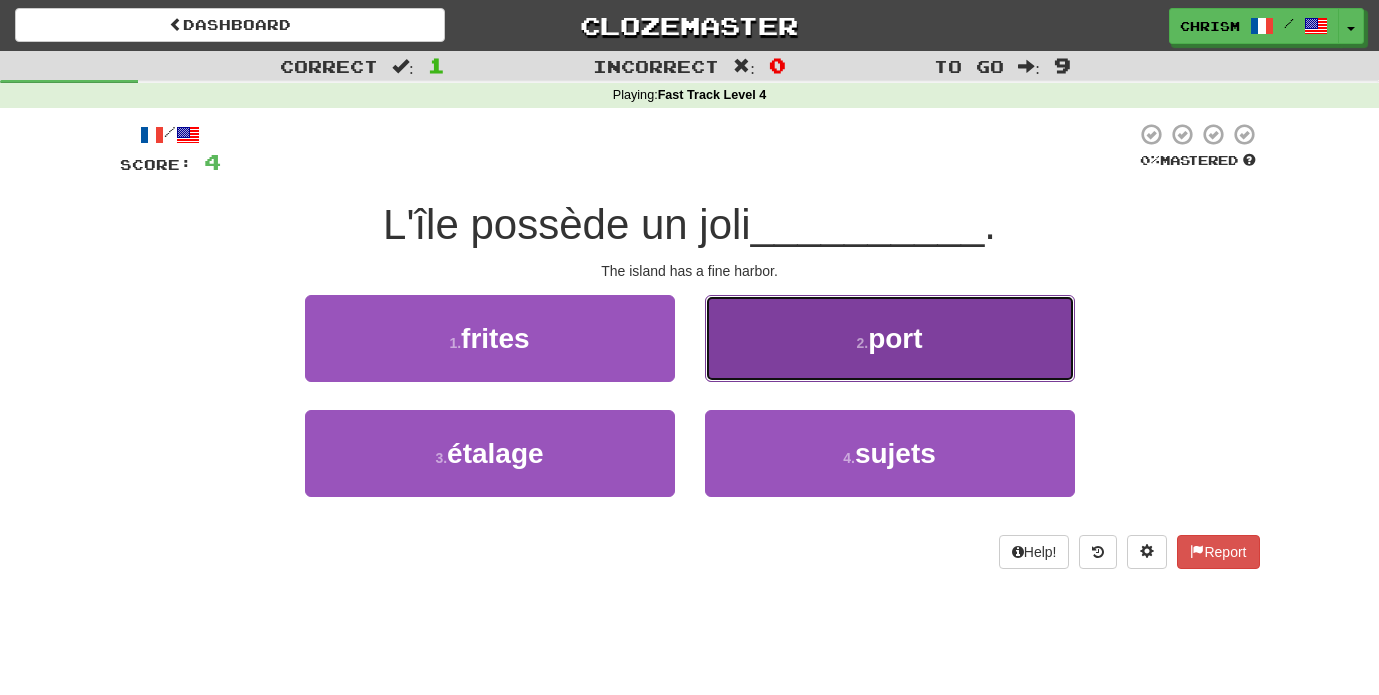 click on "2 .  port" at bounding box center (890, 338) 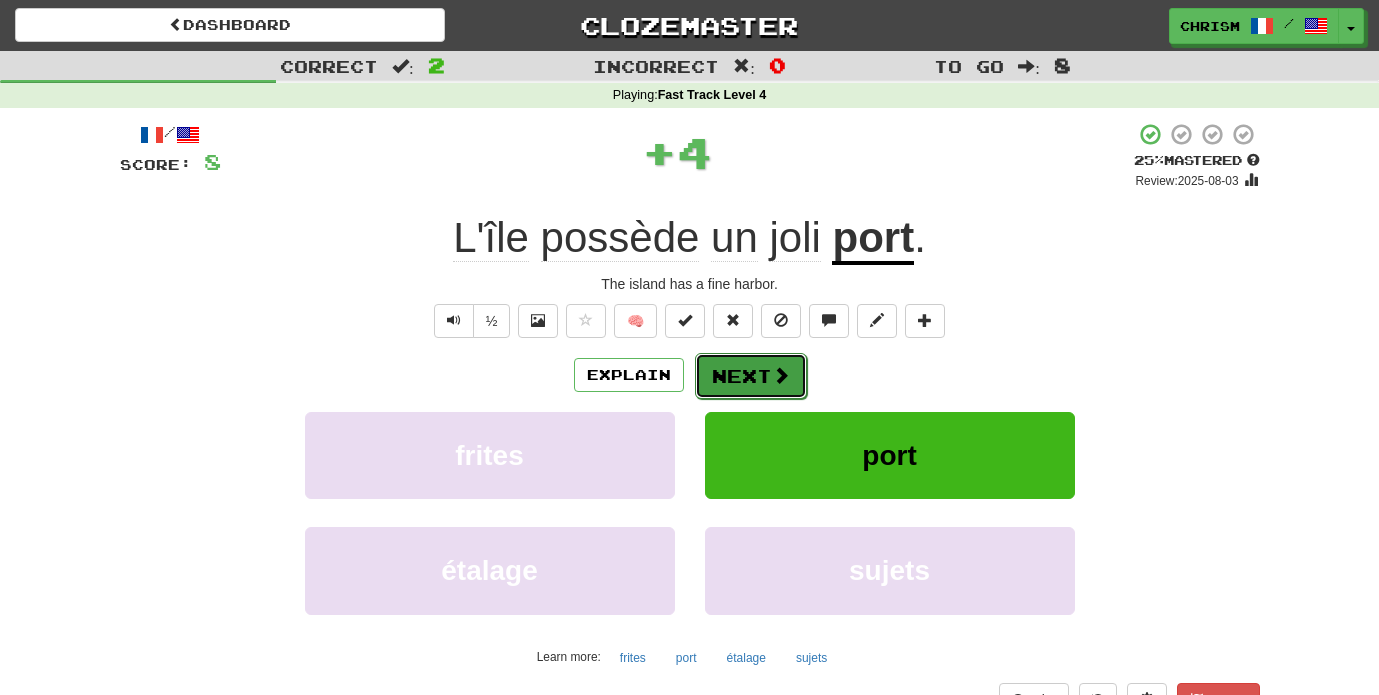 click on "Next" at bounding box center [751, 376] 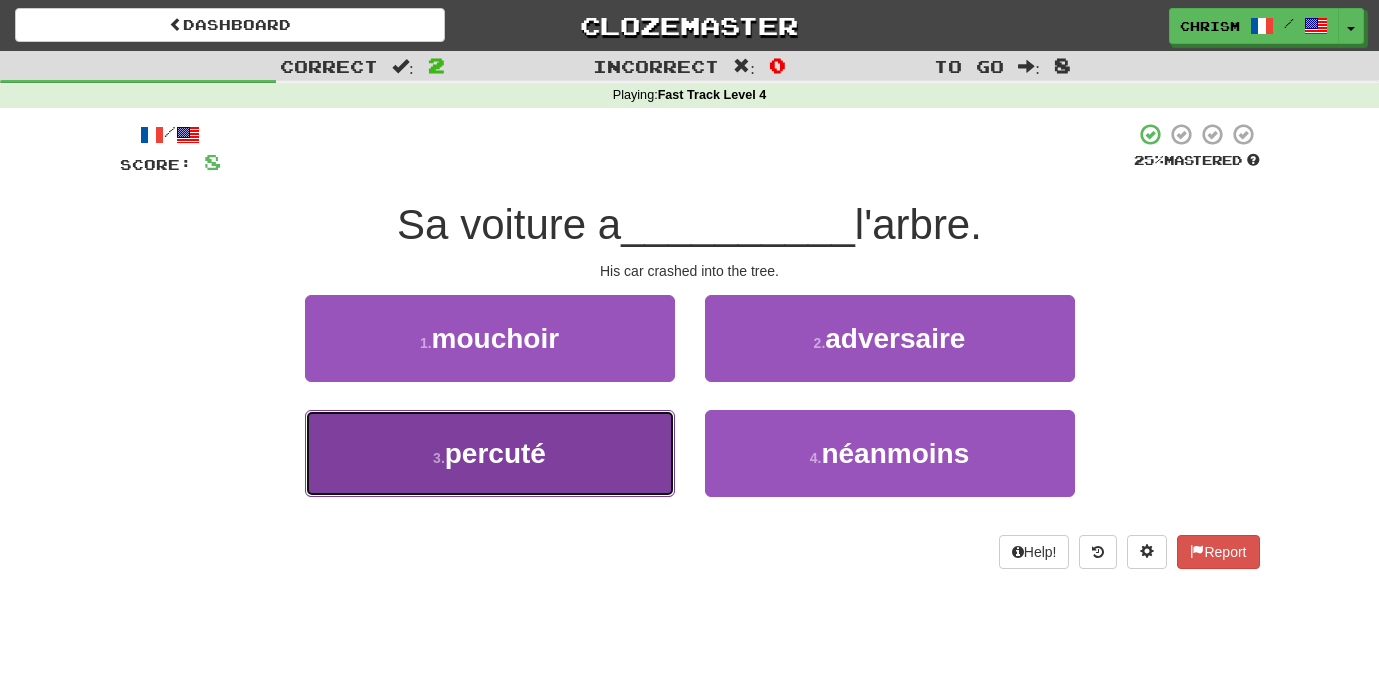 click on "3 .  percuté" at bounding box center (490, 453) 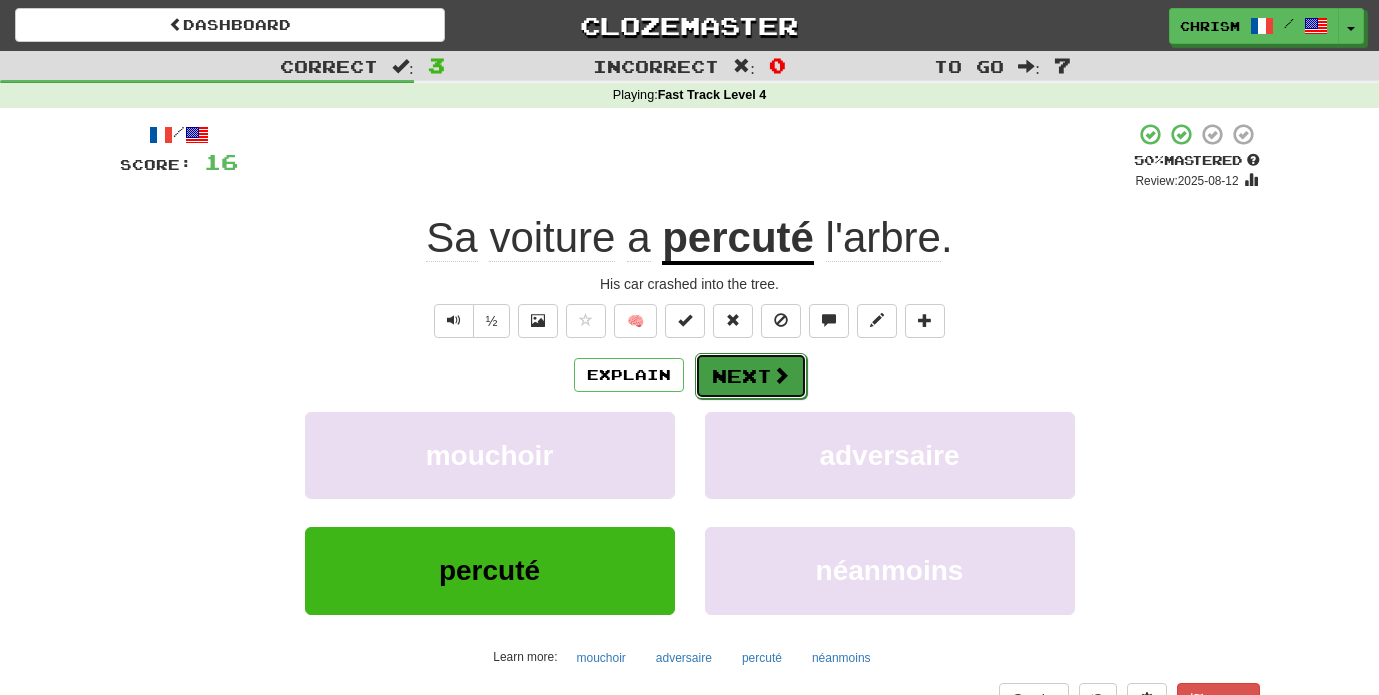 click on "Next" at bounding box center [751, 376] 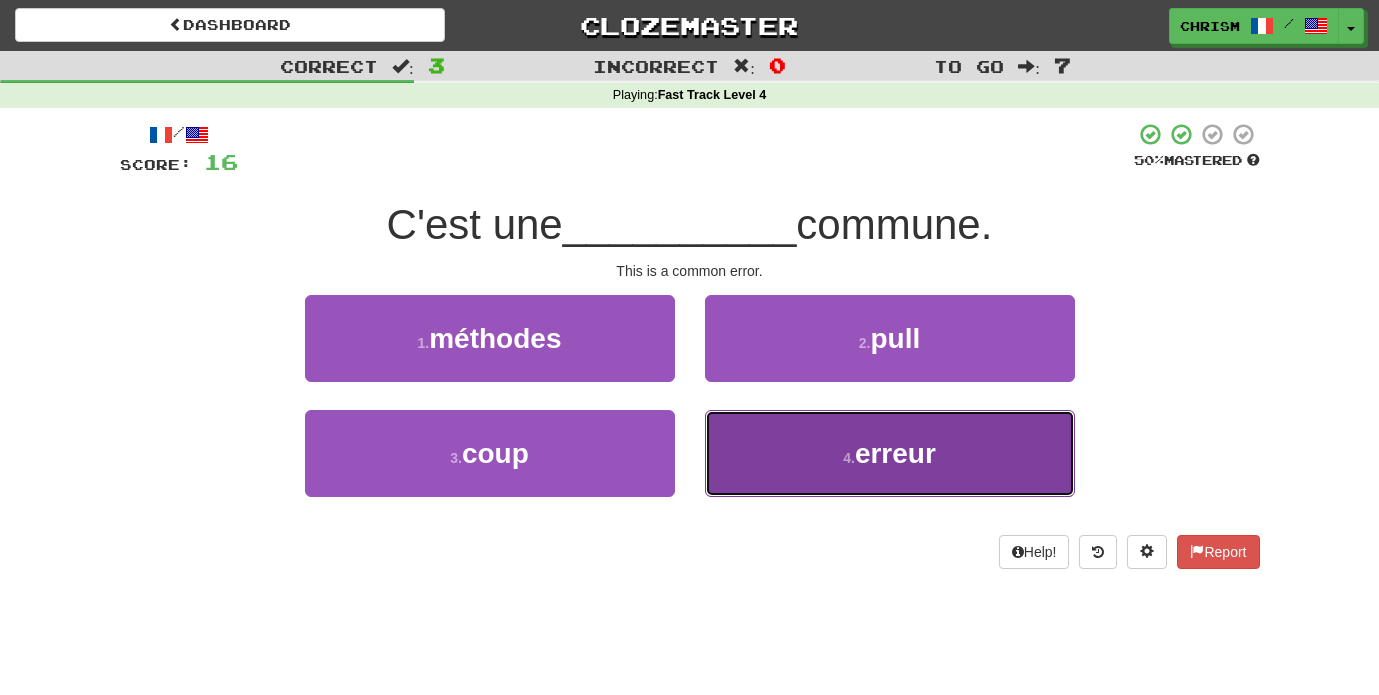 click on "4 .  erreur" at bounding box center (890, 453) 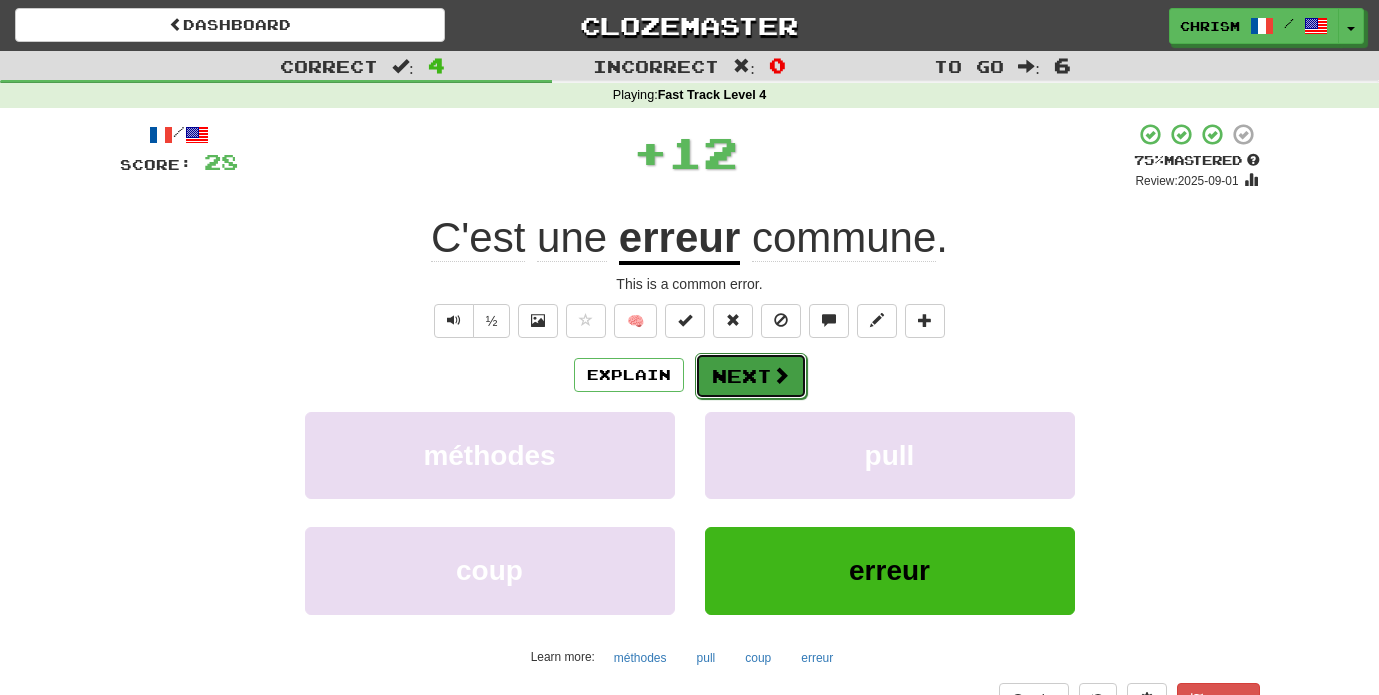 click at bounding box center [781, 375] 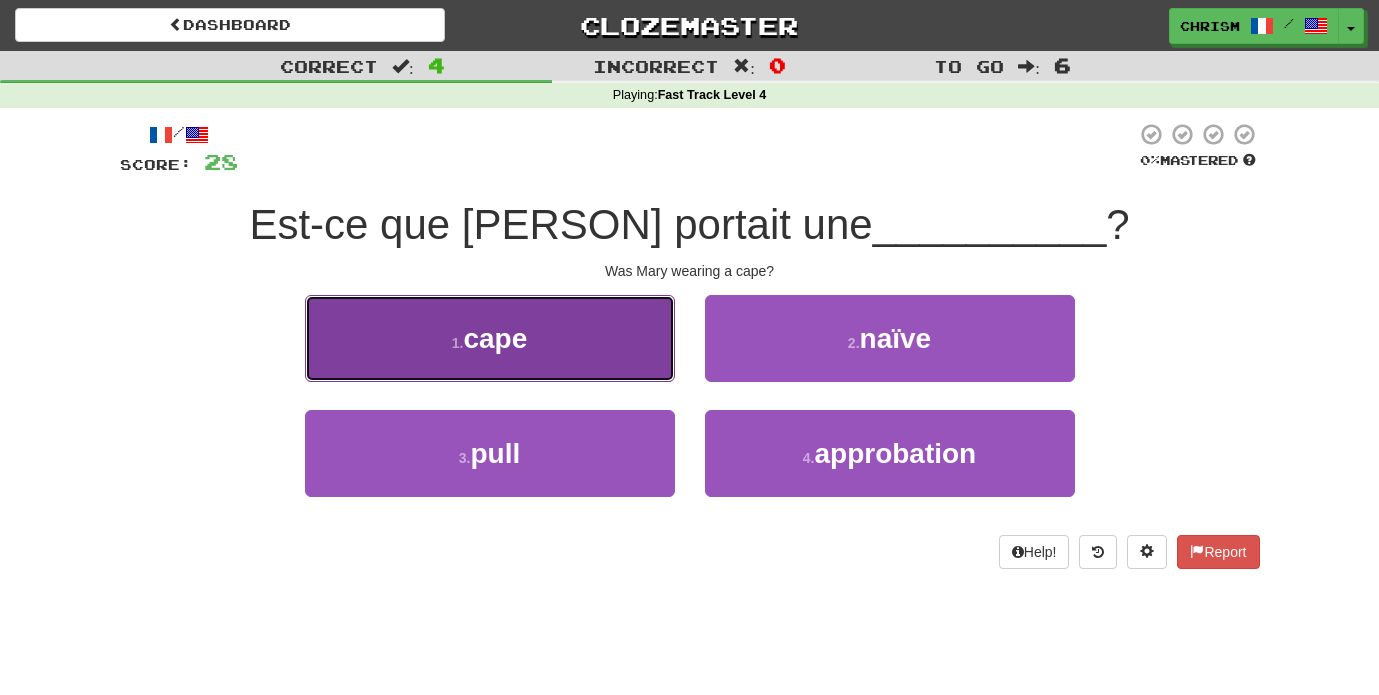 click on "1 .  cape" at bounding box center (490, 338) 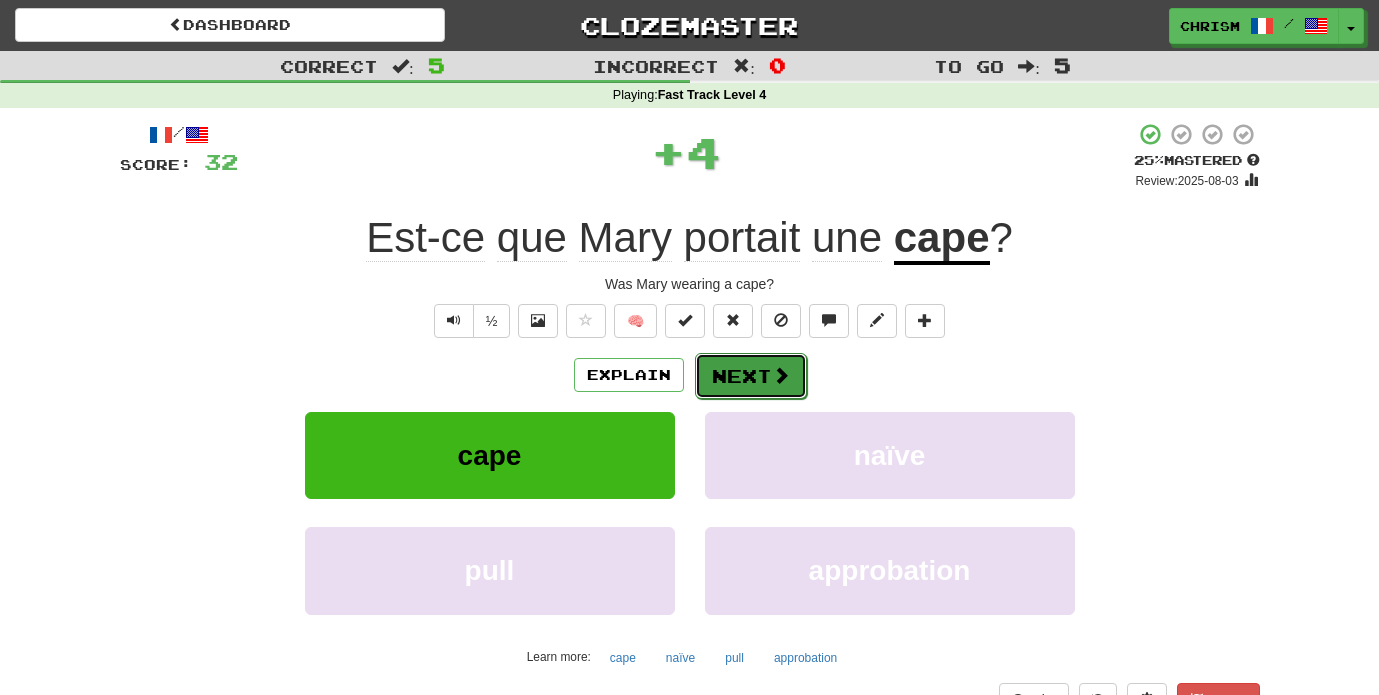 click on "Next" at bounding box center [751, 376] 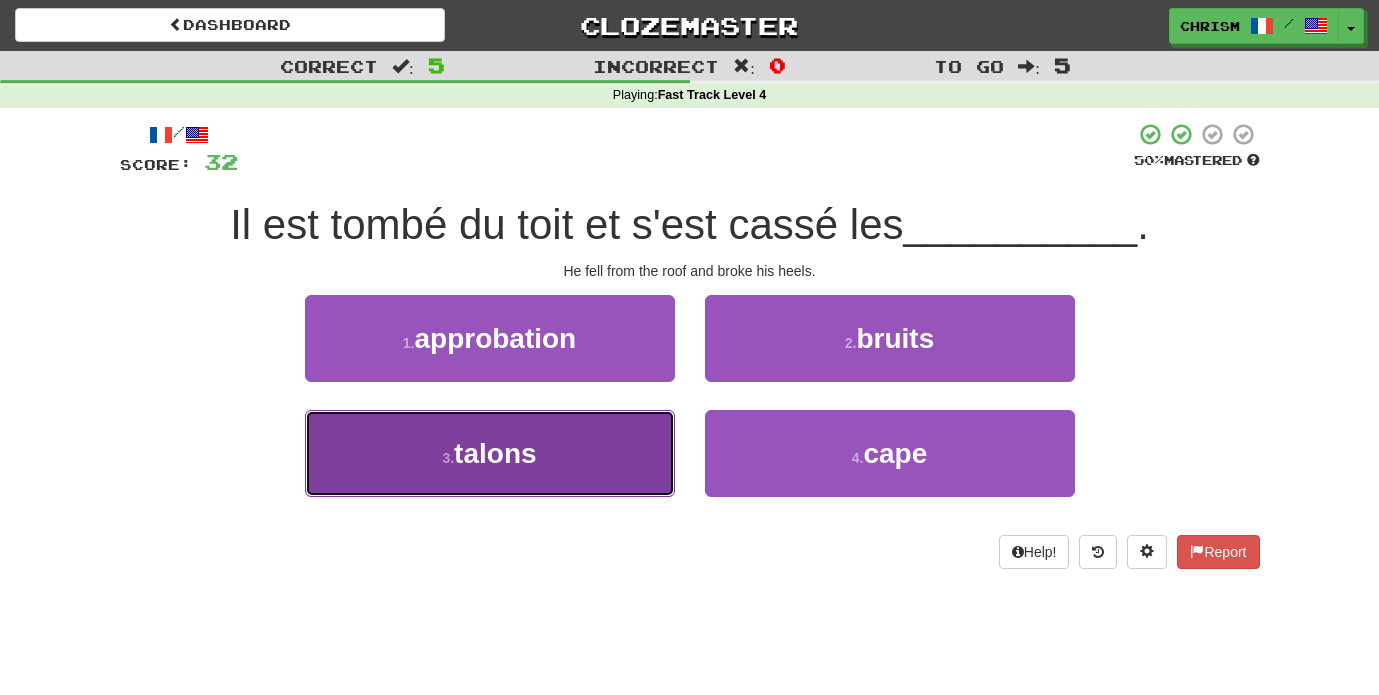 click on "3 .  talons" at bounding box center (490, 453) 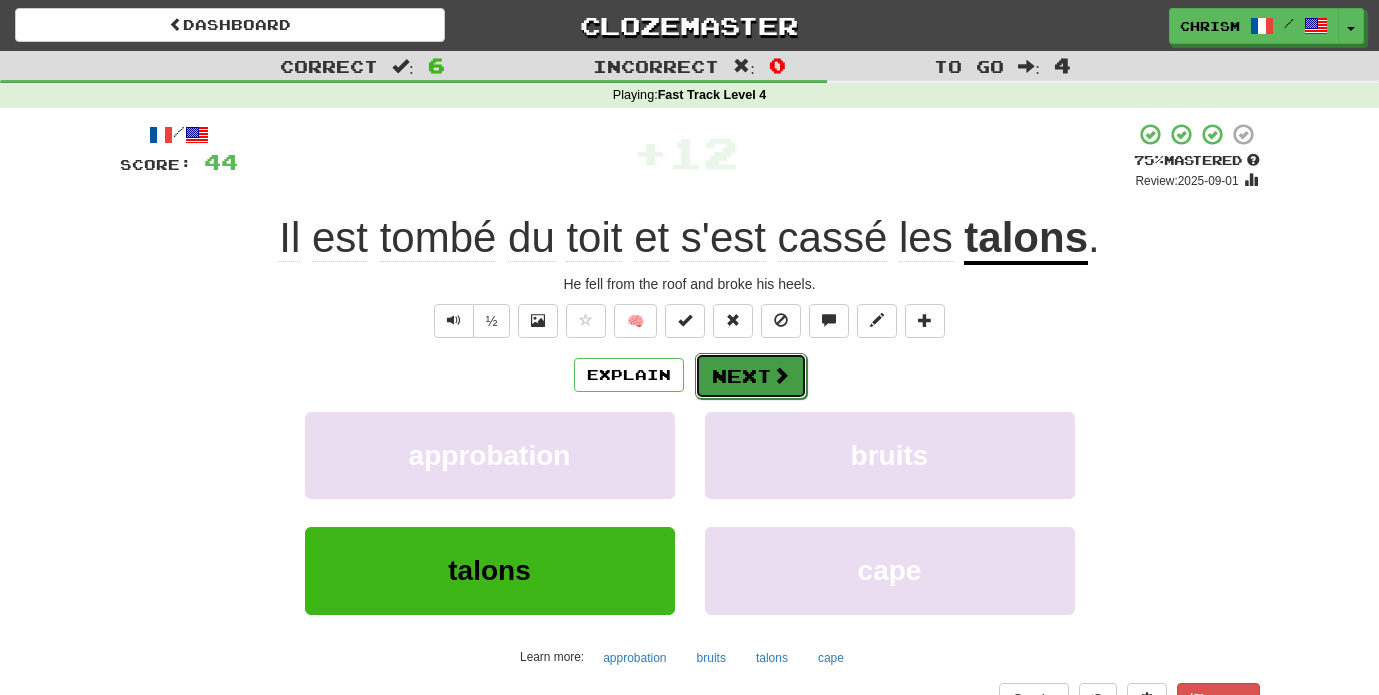 click at bounding box center (781, 375) 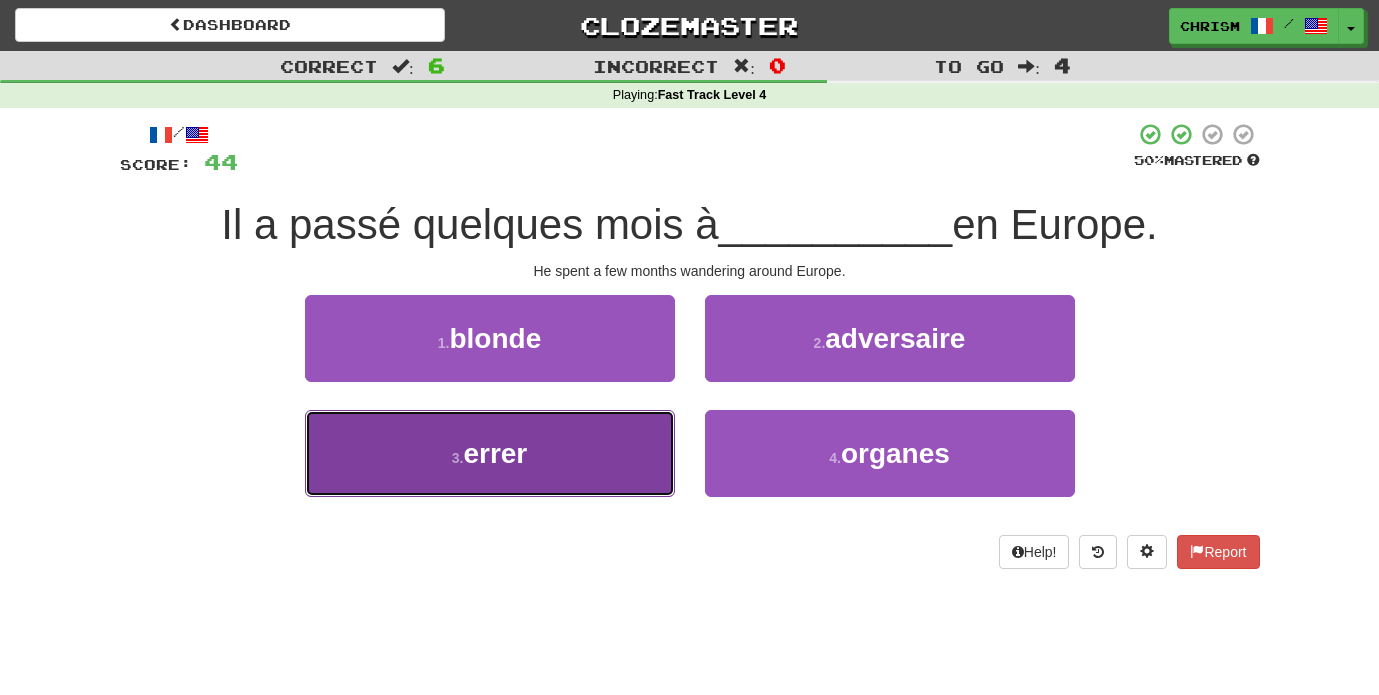 click on "3 .  errer" at bounding box center (490, 453) 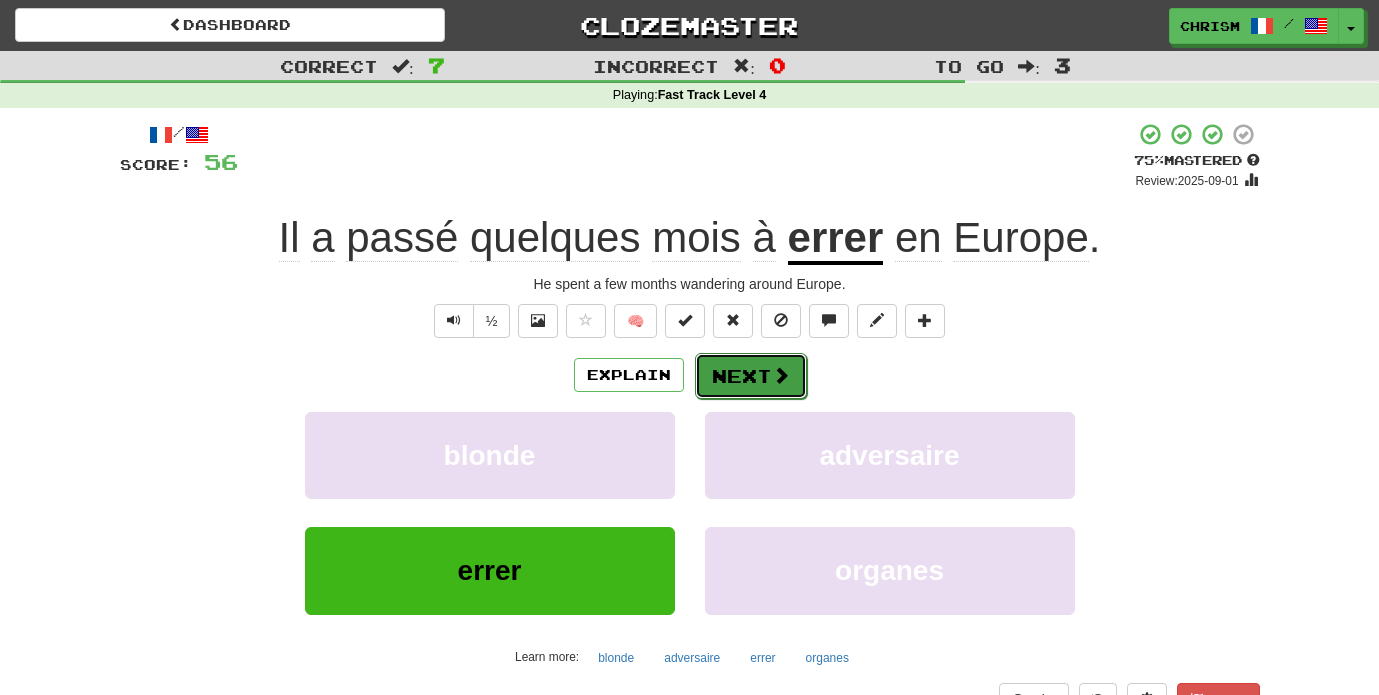 click on "Next" at bounding box center [751, 376] 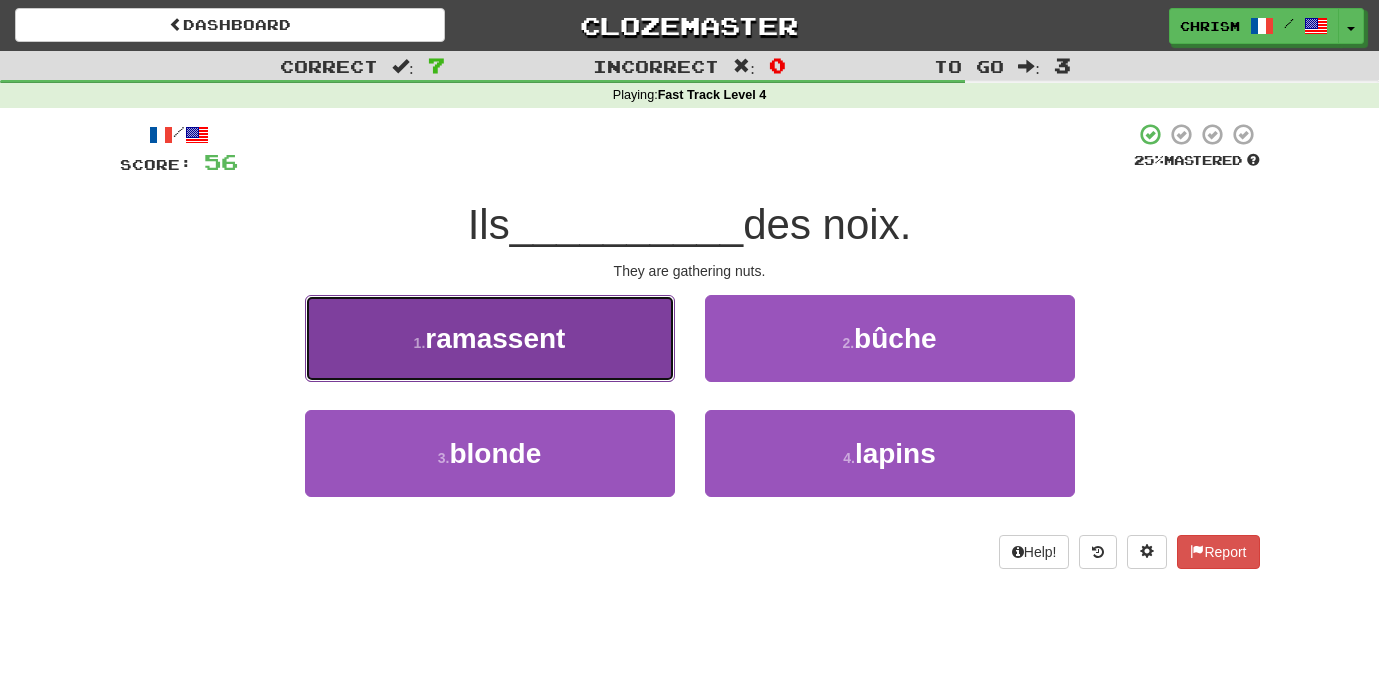 click on "1 .  ramassent" at bounding box center [490, 338] 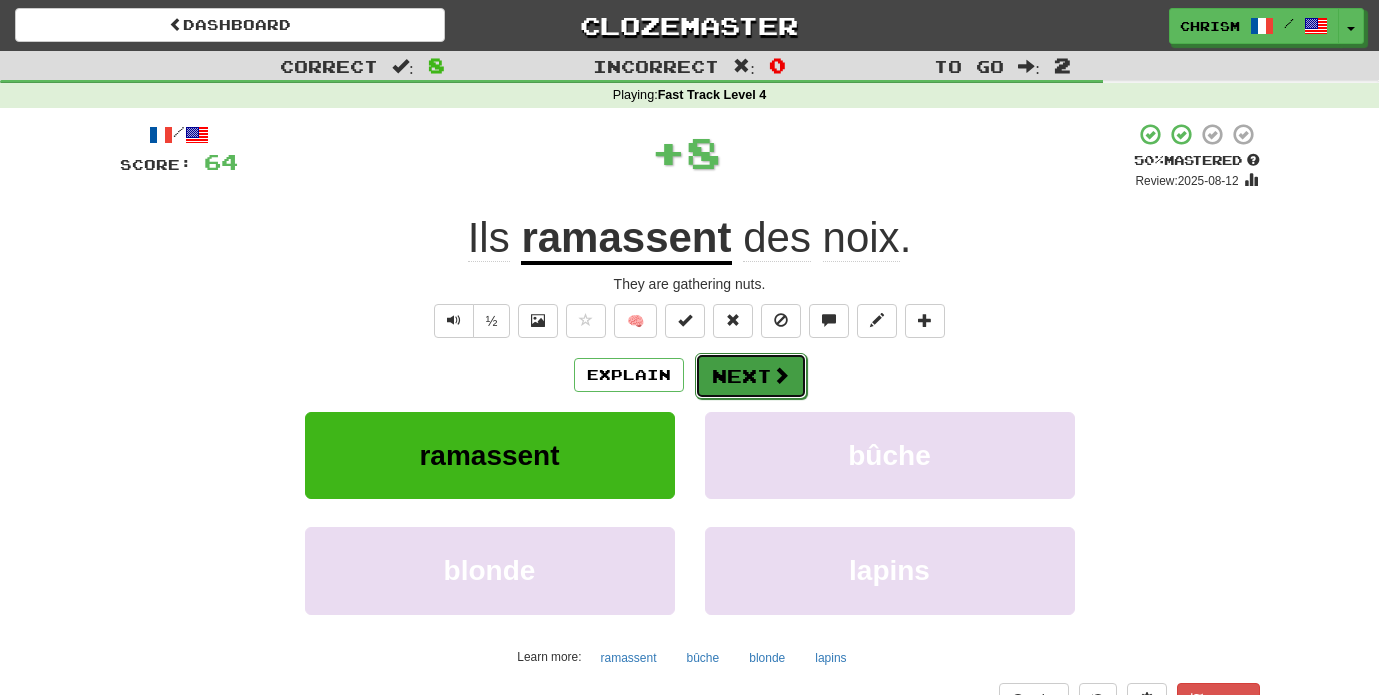 click on "Next" at bounding box center [751, 376] 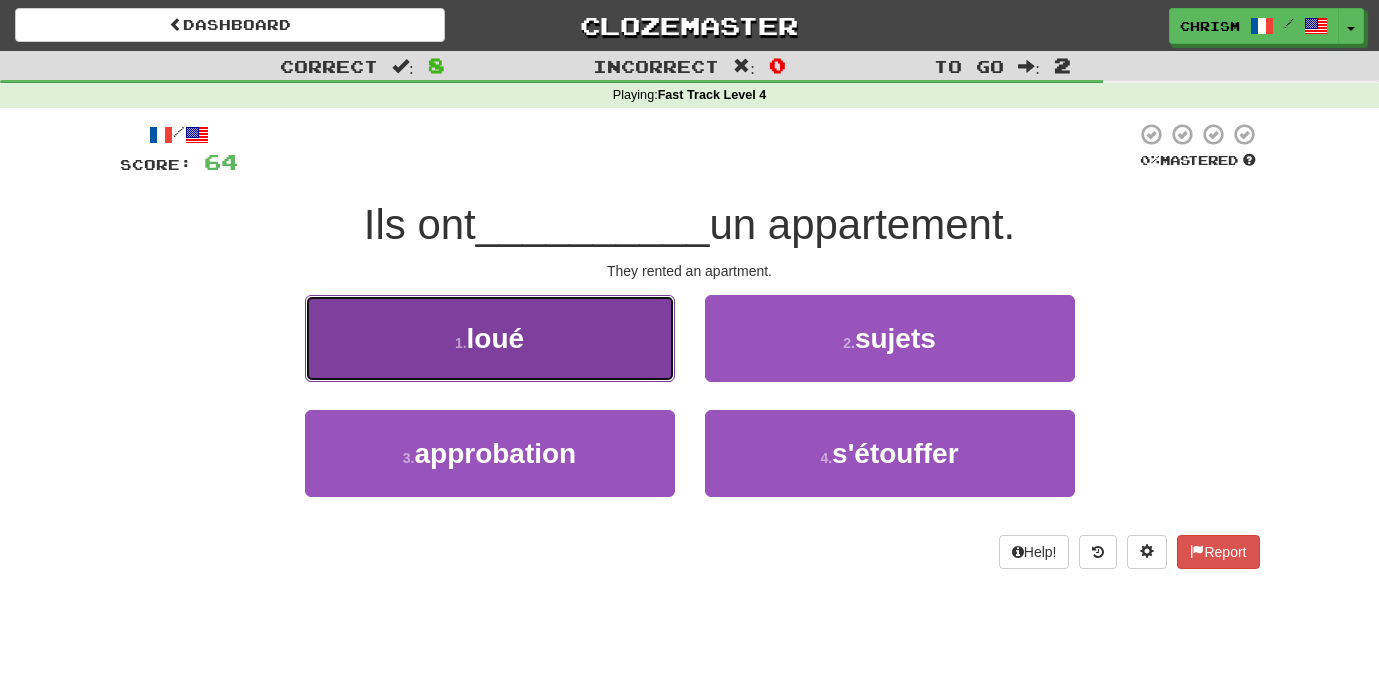 click on "1 .  loué" at bounding box center (490, 338) 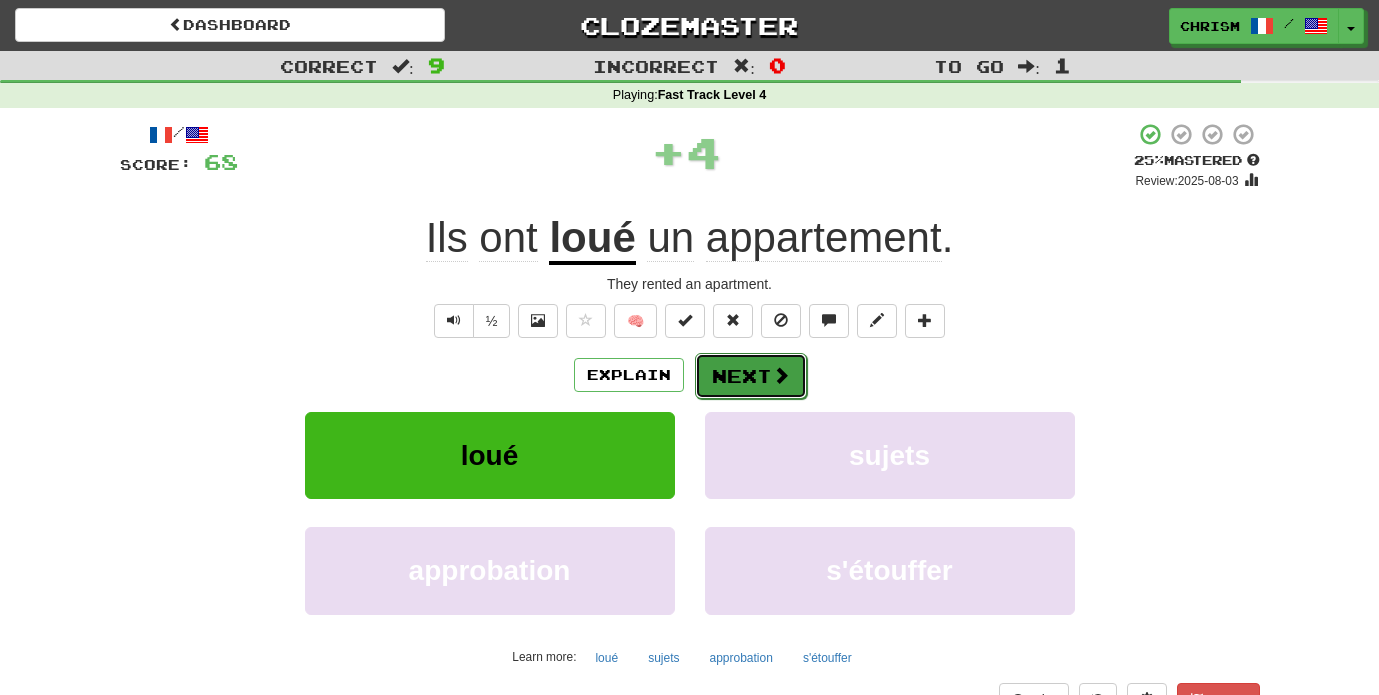 click at bounding box center (781, 375) 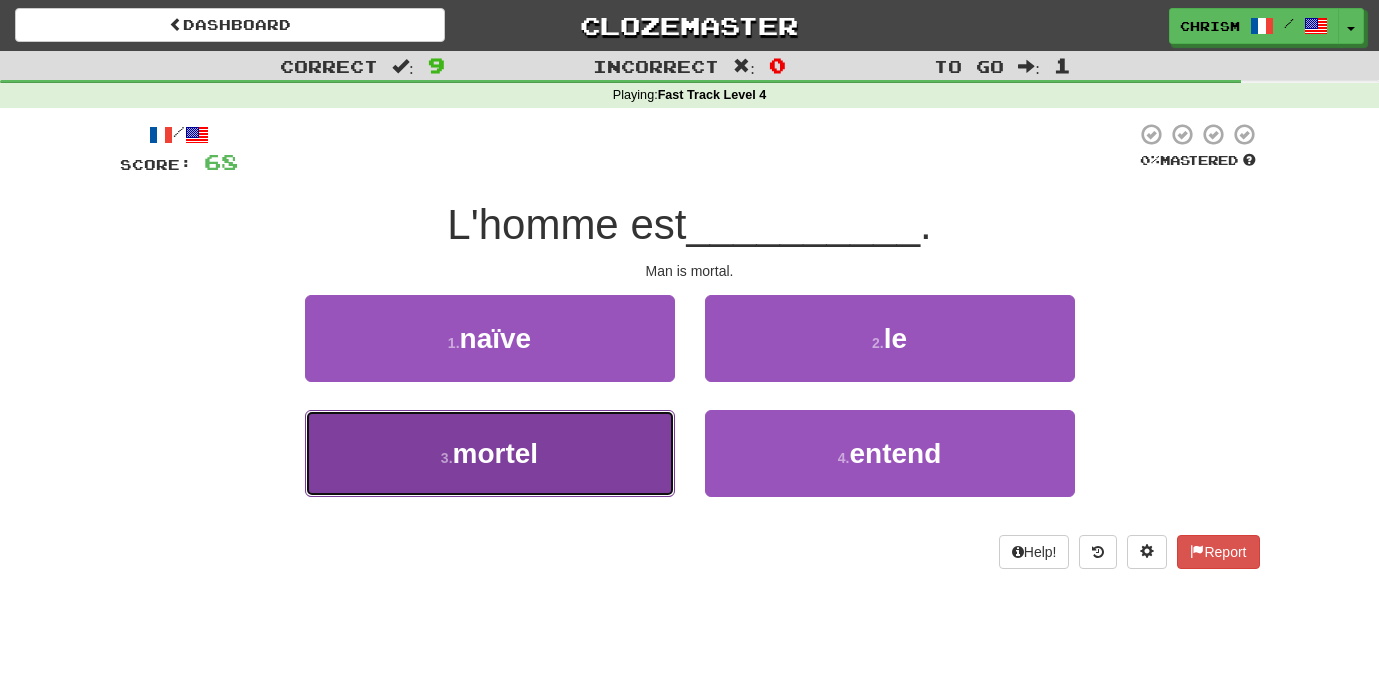 click on "3 .  mortel" at bounding box center (490, 453) 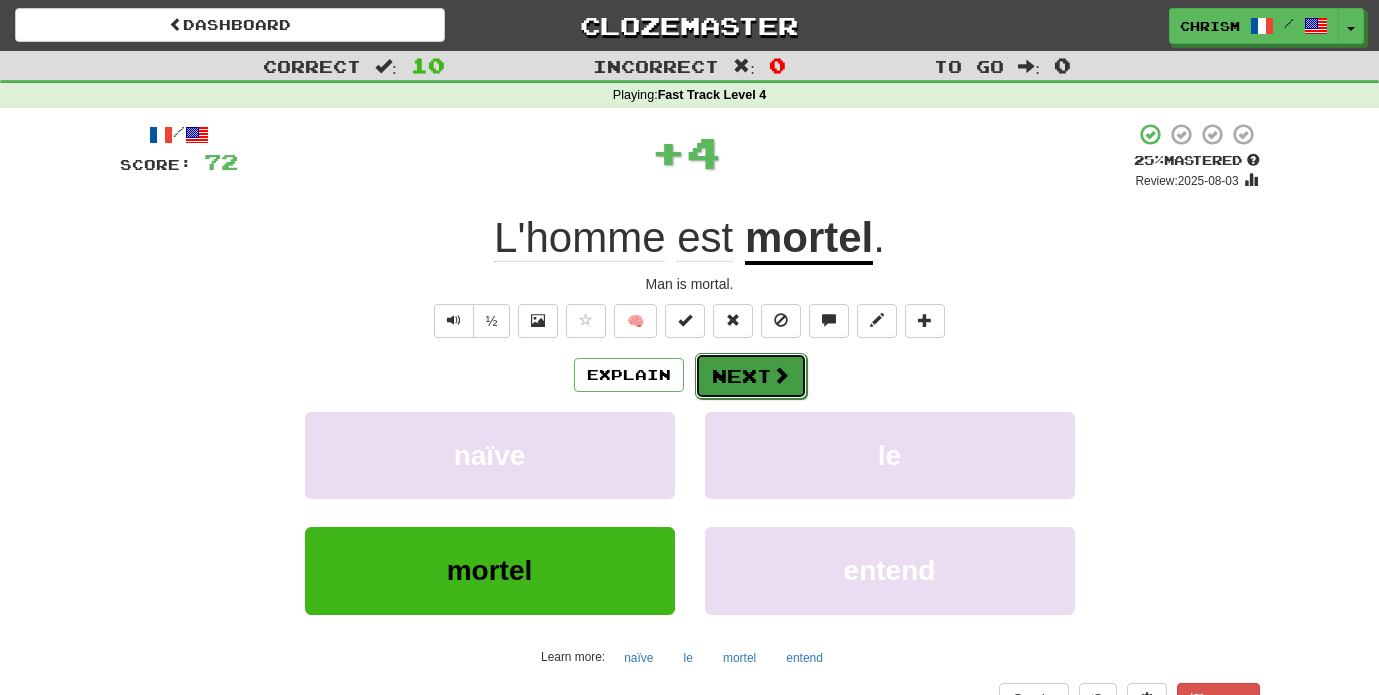 click on "Next" at bounding box center (751, 376) 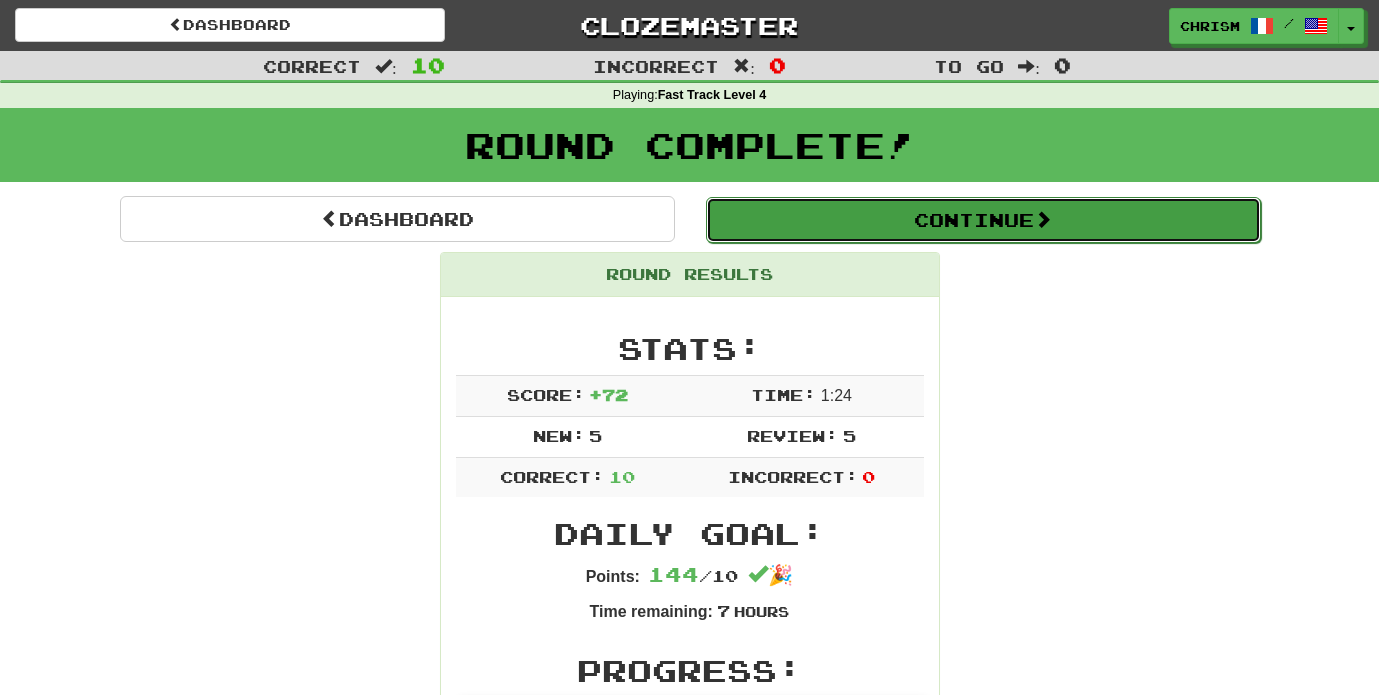 click on "Continue" at bounding box center [983, 220] 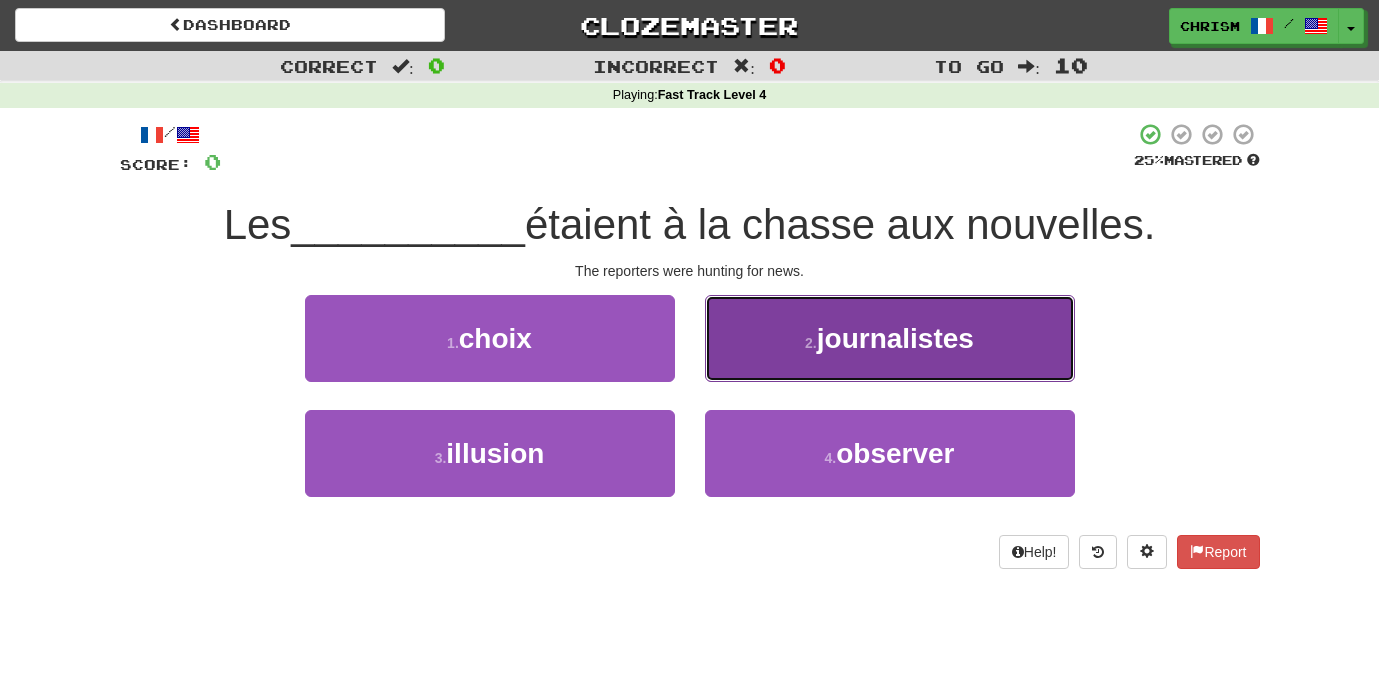 click on "journalistes" at bounding box center (895, 338) 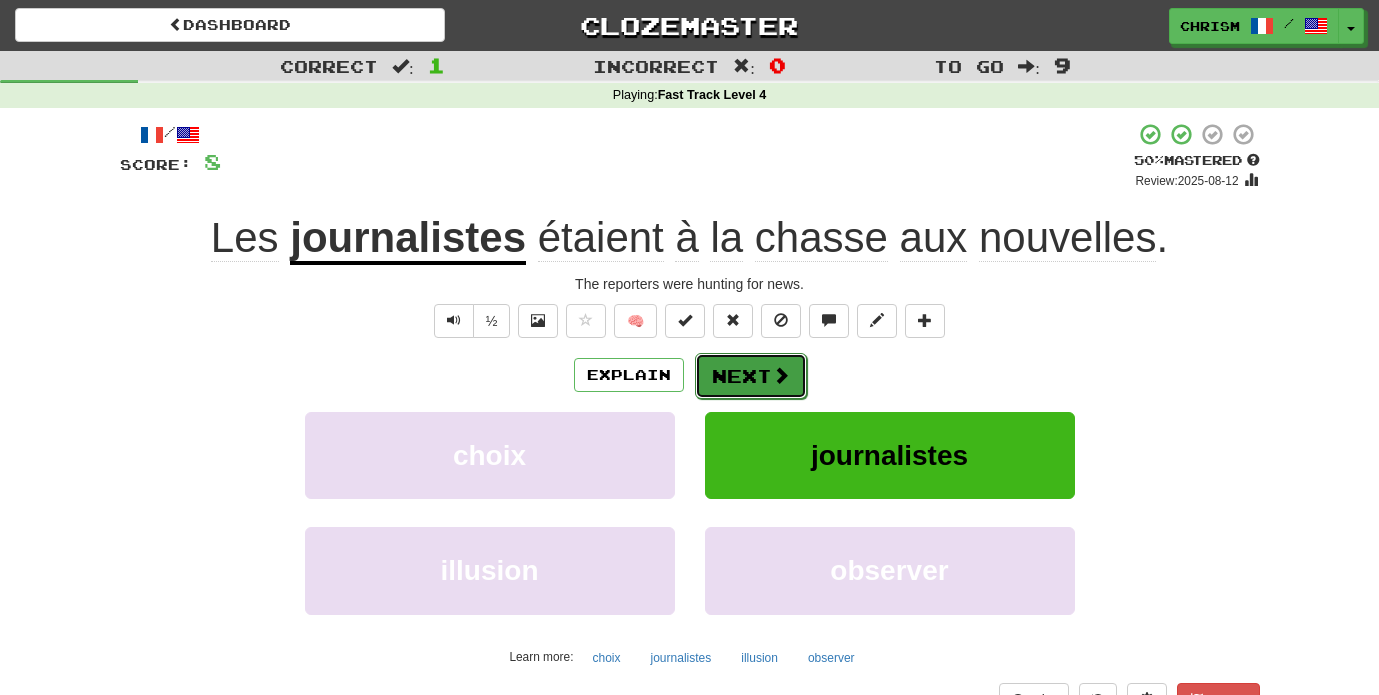 click at bounding box center (781, 375) 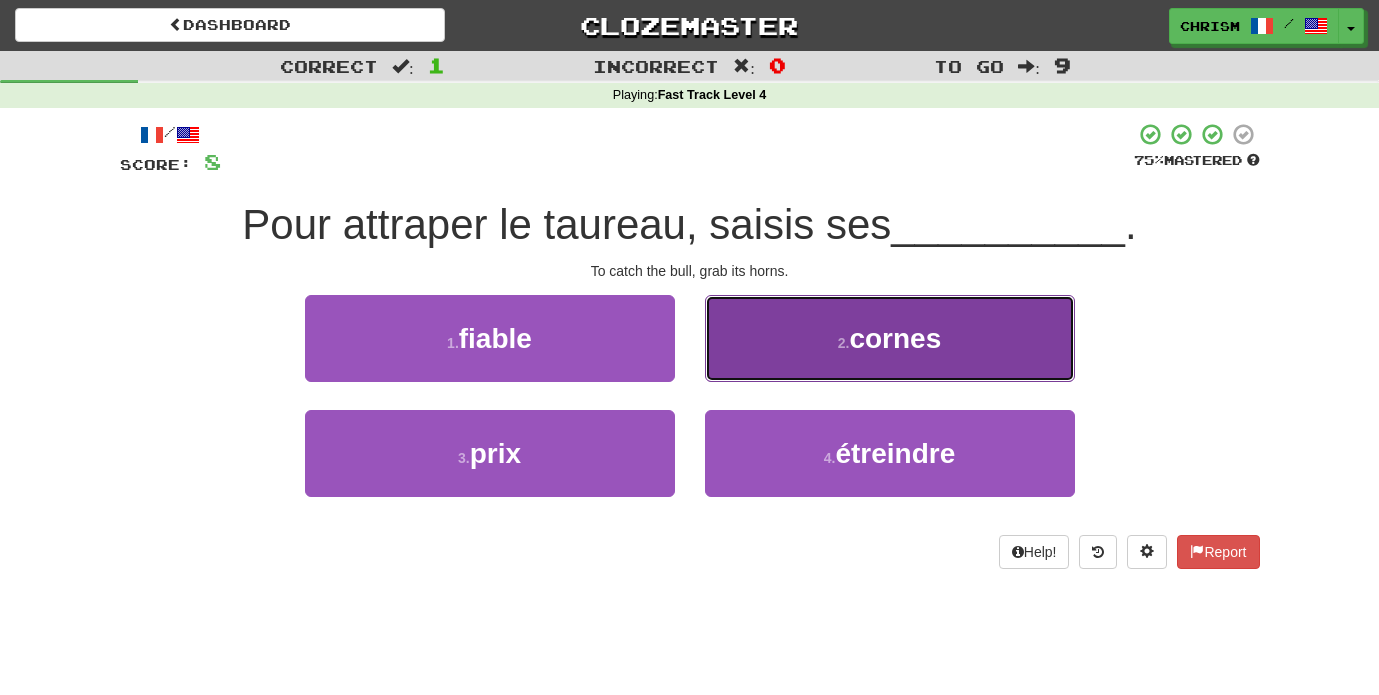 click on "2 .  cornes" at bounding box center (890, 338) 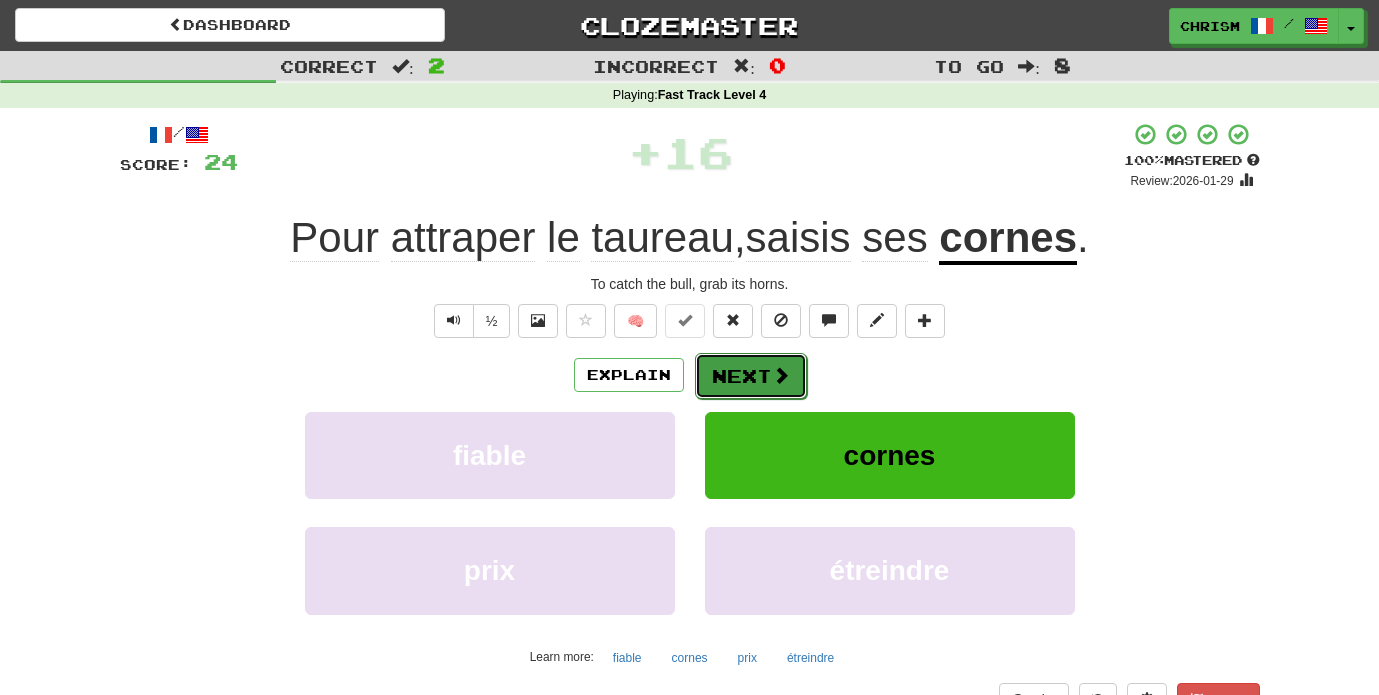 click at bounding box center [781, 375] 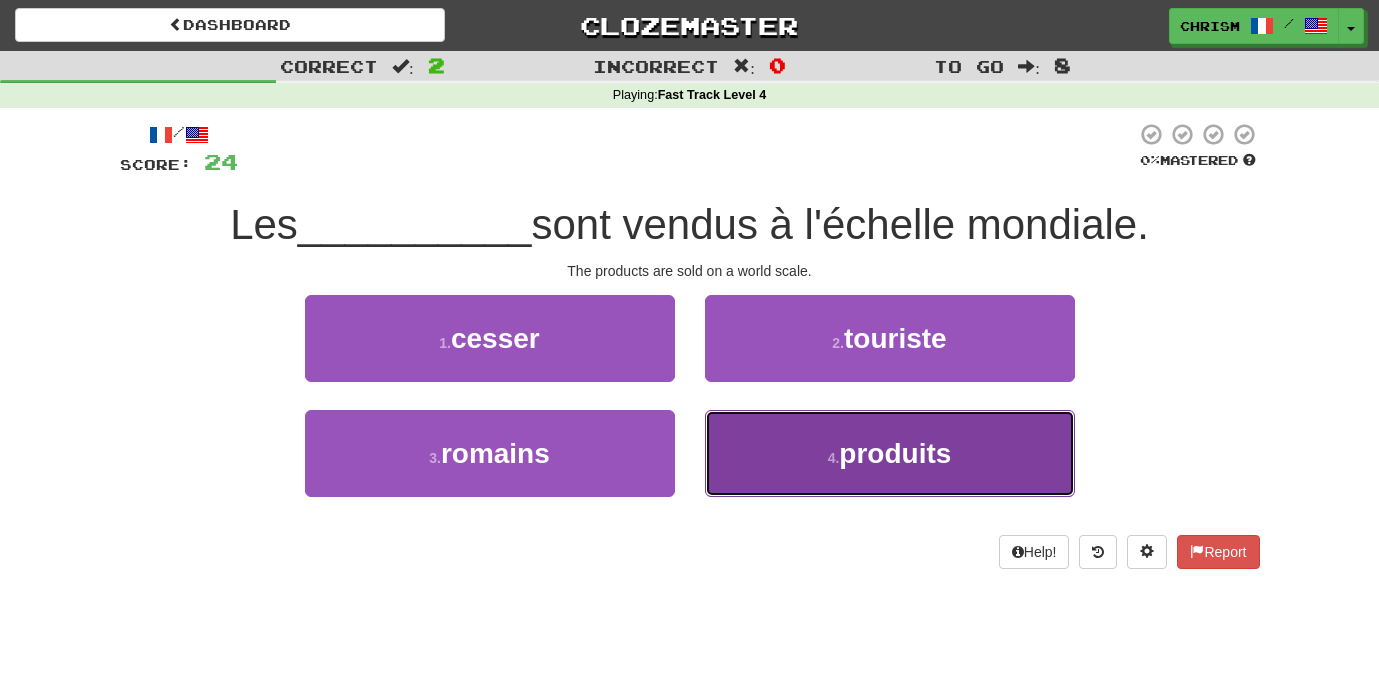 click on "4 .  produits" at bounding box center [890, 453] 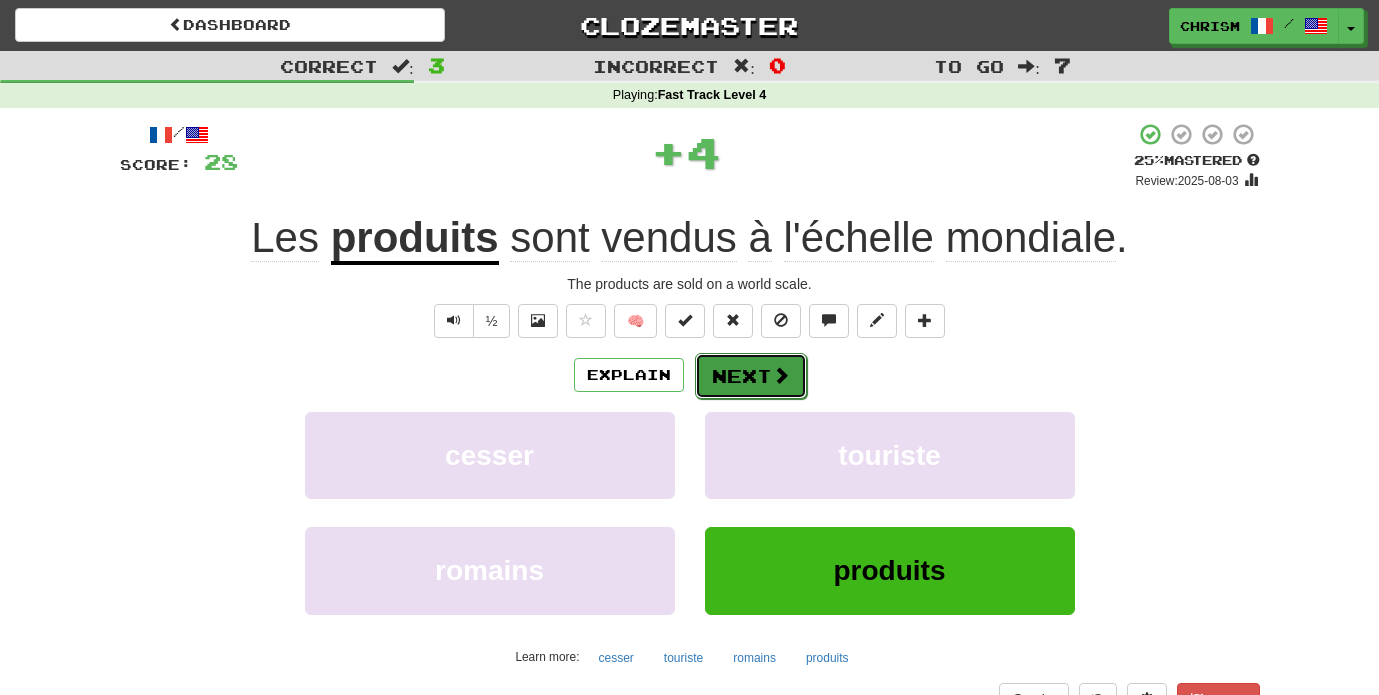 click on "Next" at bounding box center [751, 376] 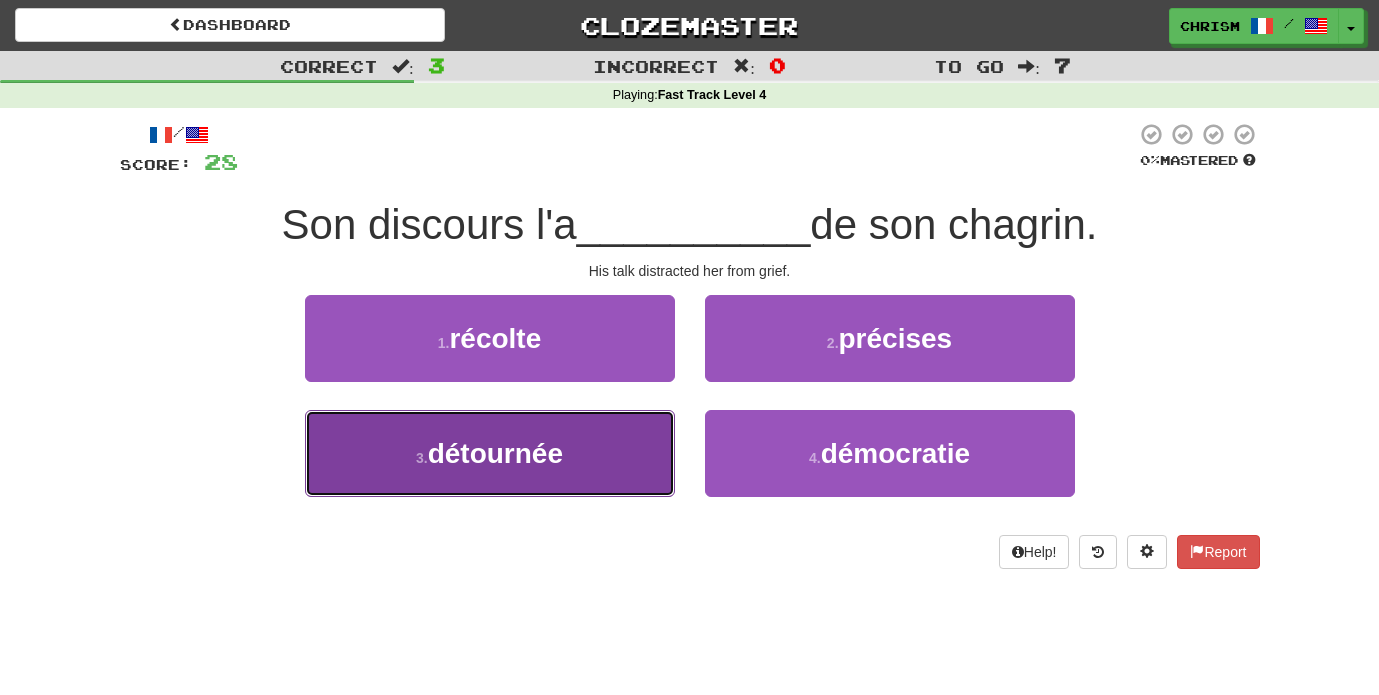 click on "3 .  détournée" at bounding box center (490, 453) 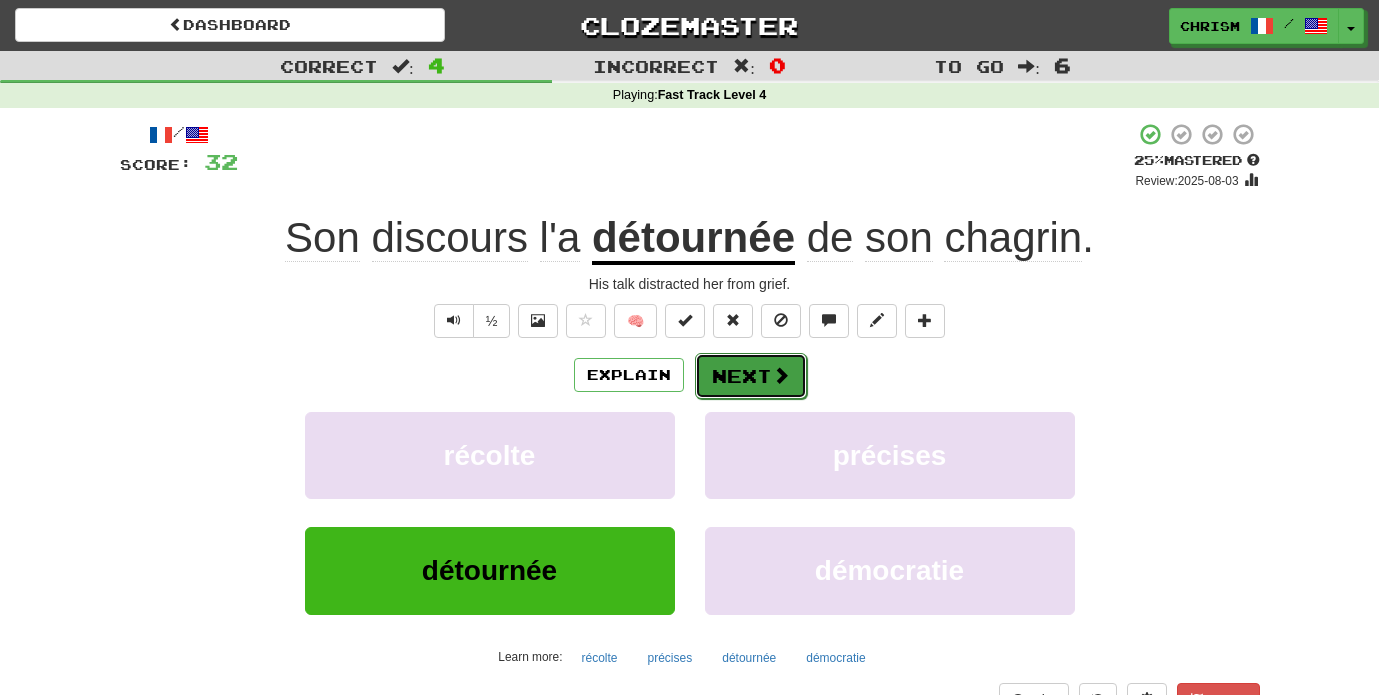 click on "Next" at bounding box center [751, 376] 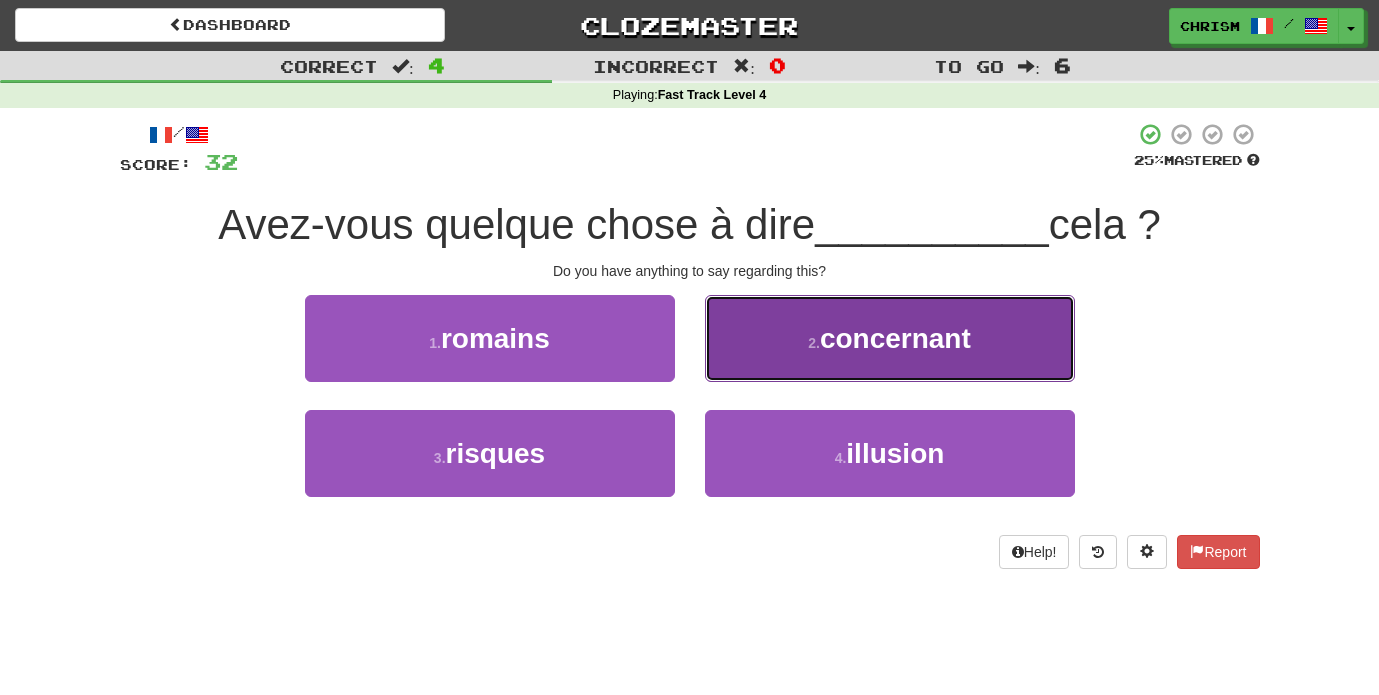 click on "2 .  concernant" at bounding box center (890, 338) 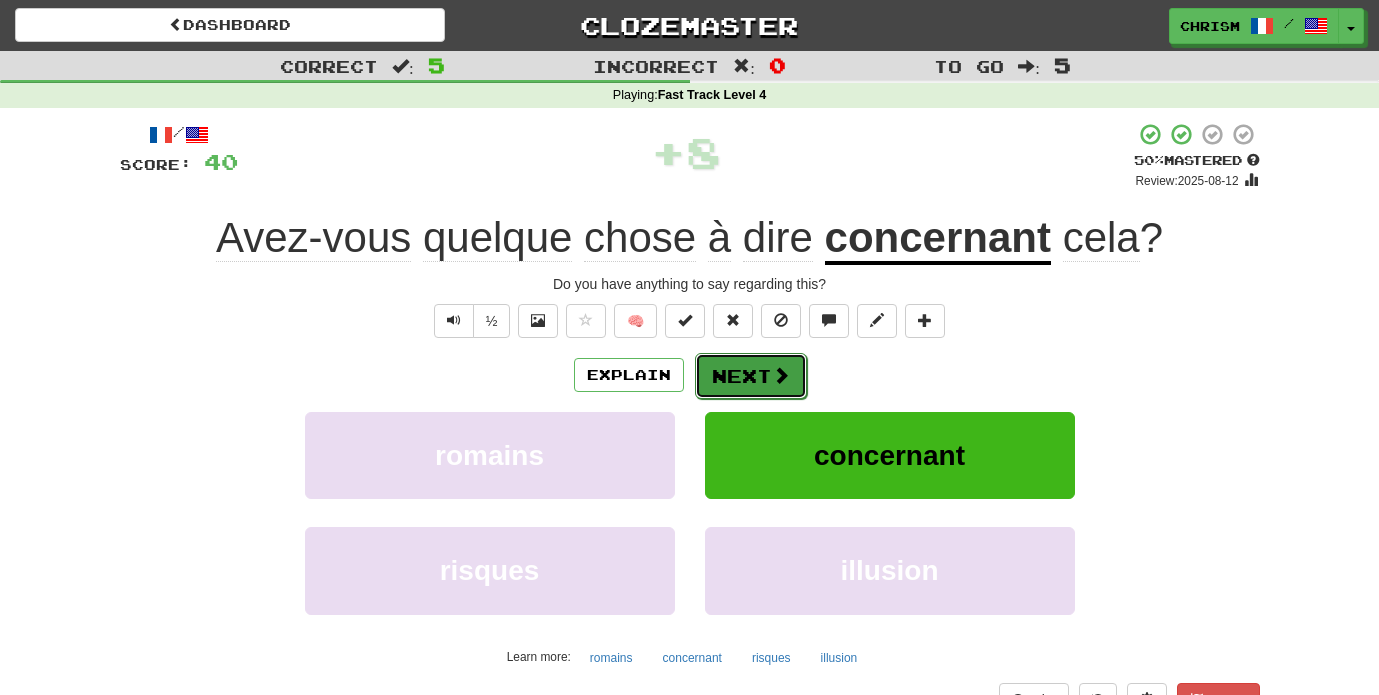 click on "Next" at bounding box center [751, 376] 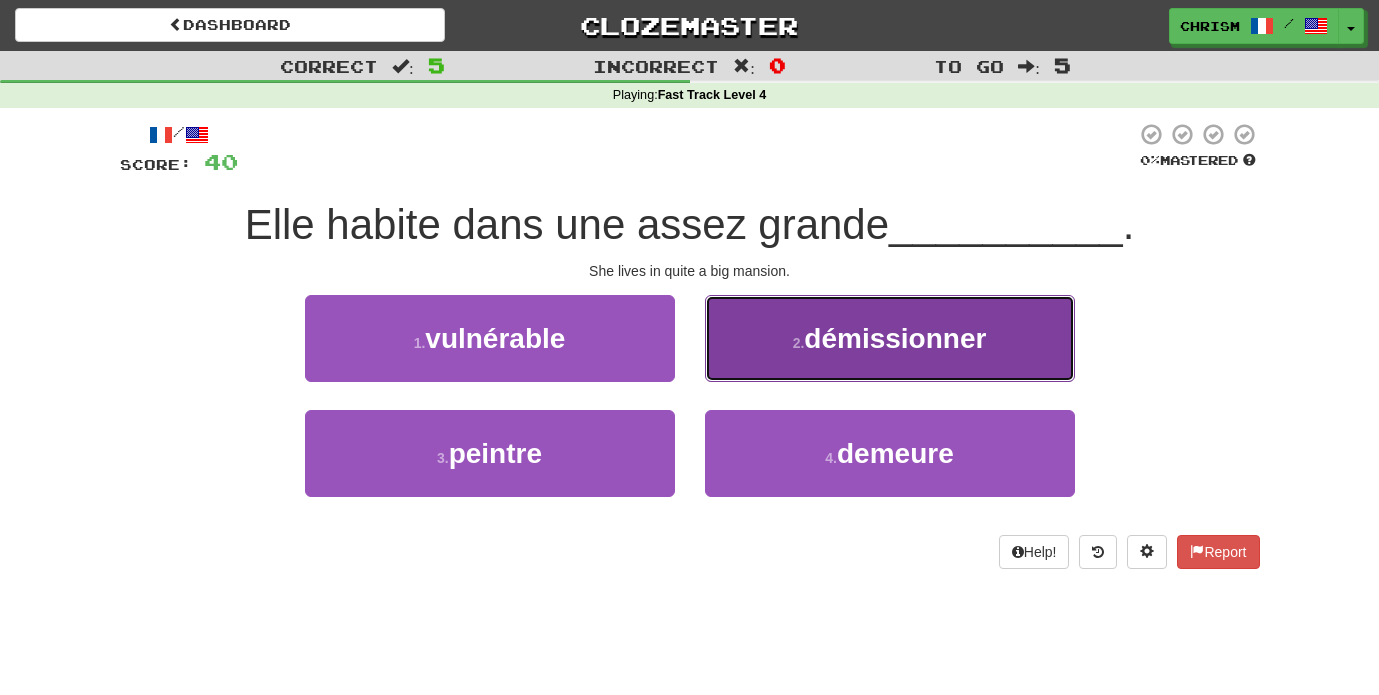 click on "2 .  démissionner" at bounding box center (890, 338) 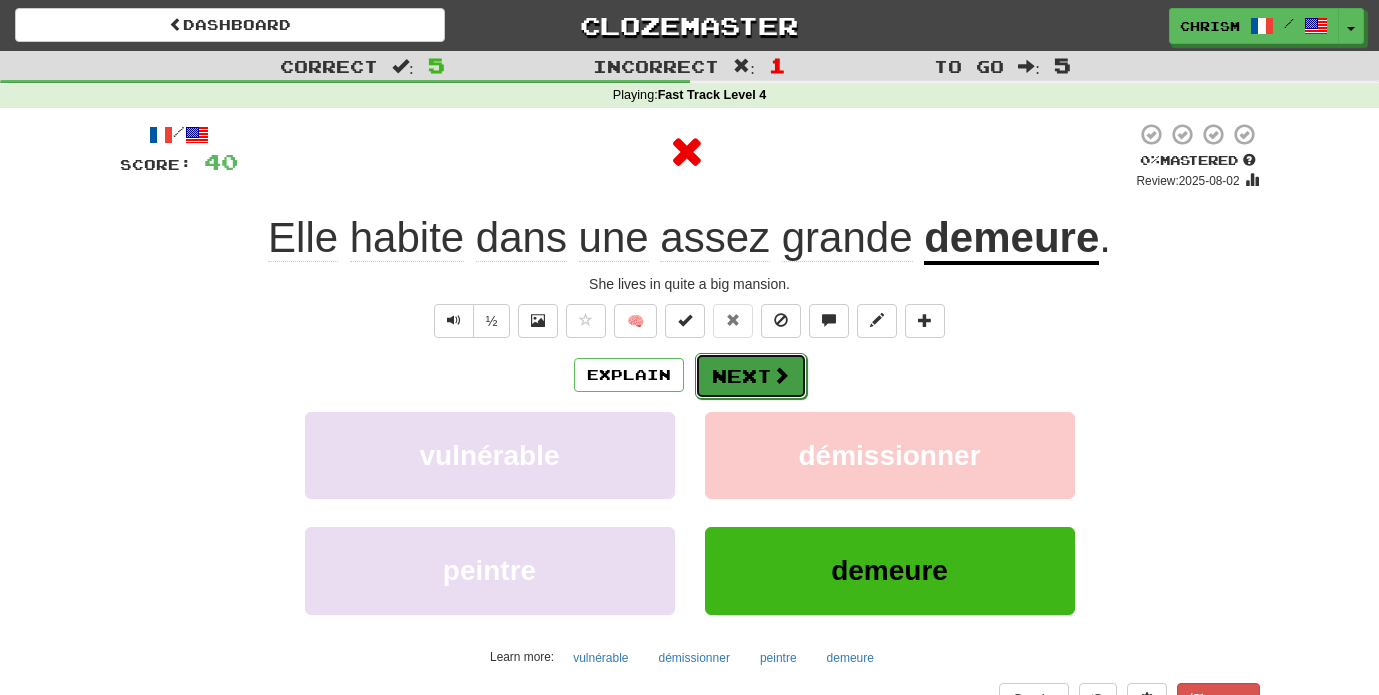 click at bounding box center (781, 375) 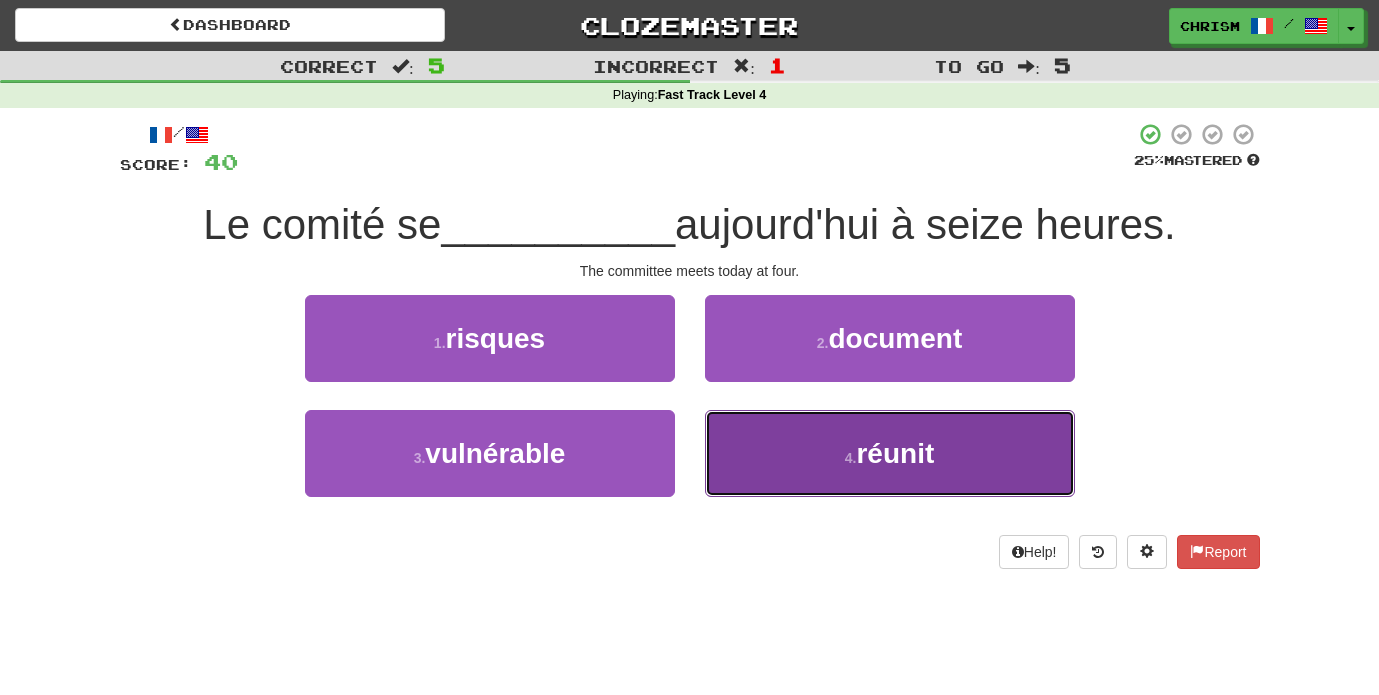 click on "4 .  réunit" at bounding box center (890, 453) 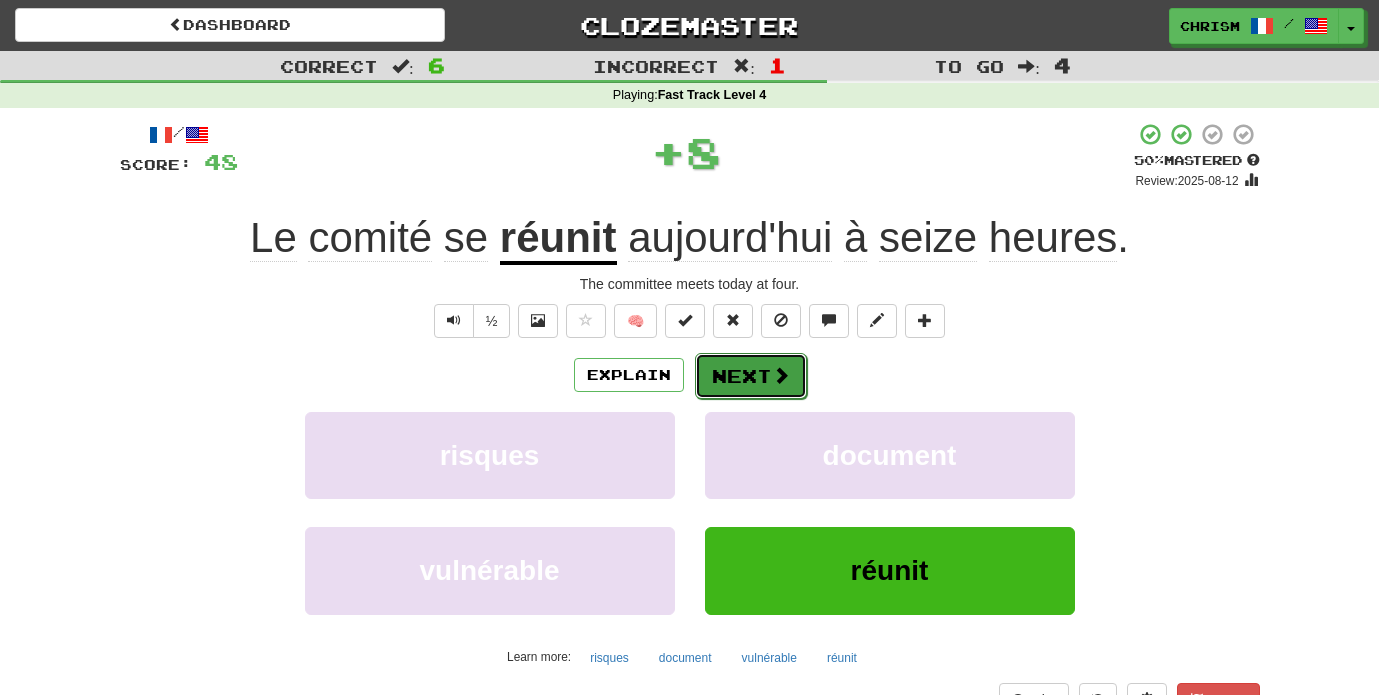 click on "Next" at bounding box center (751, 376) 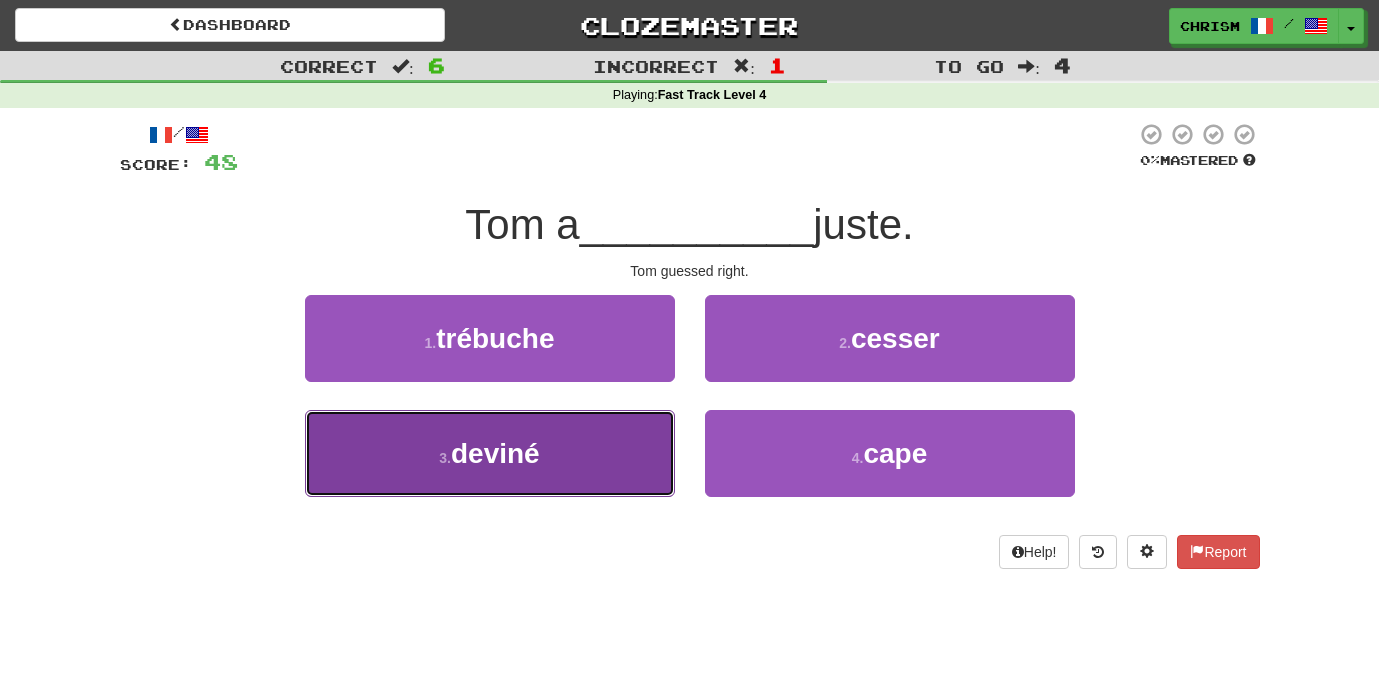 click on "3 .  deviné" at bounding box center (490, 453) 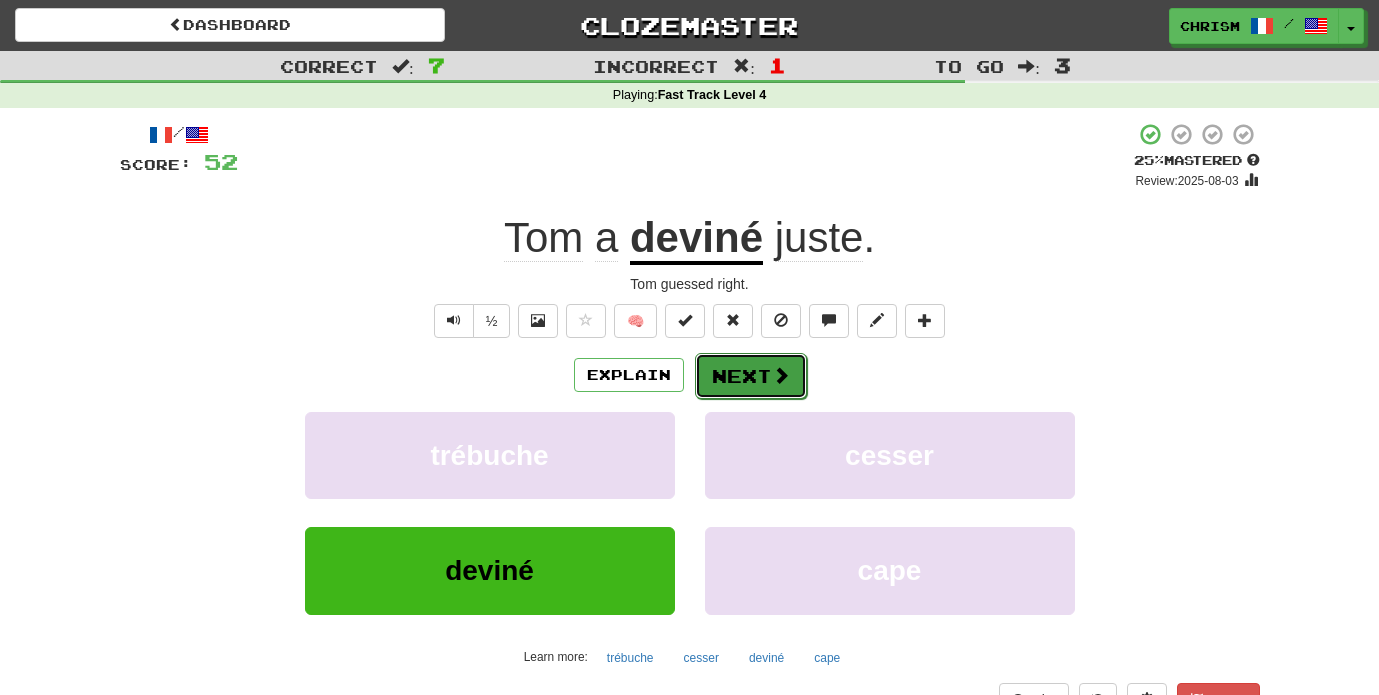 click at bounding box center [781, 375] 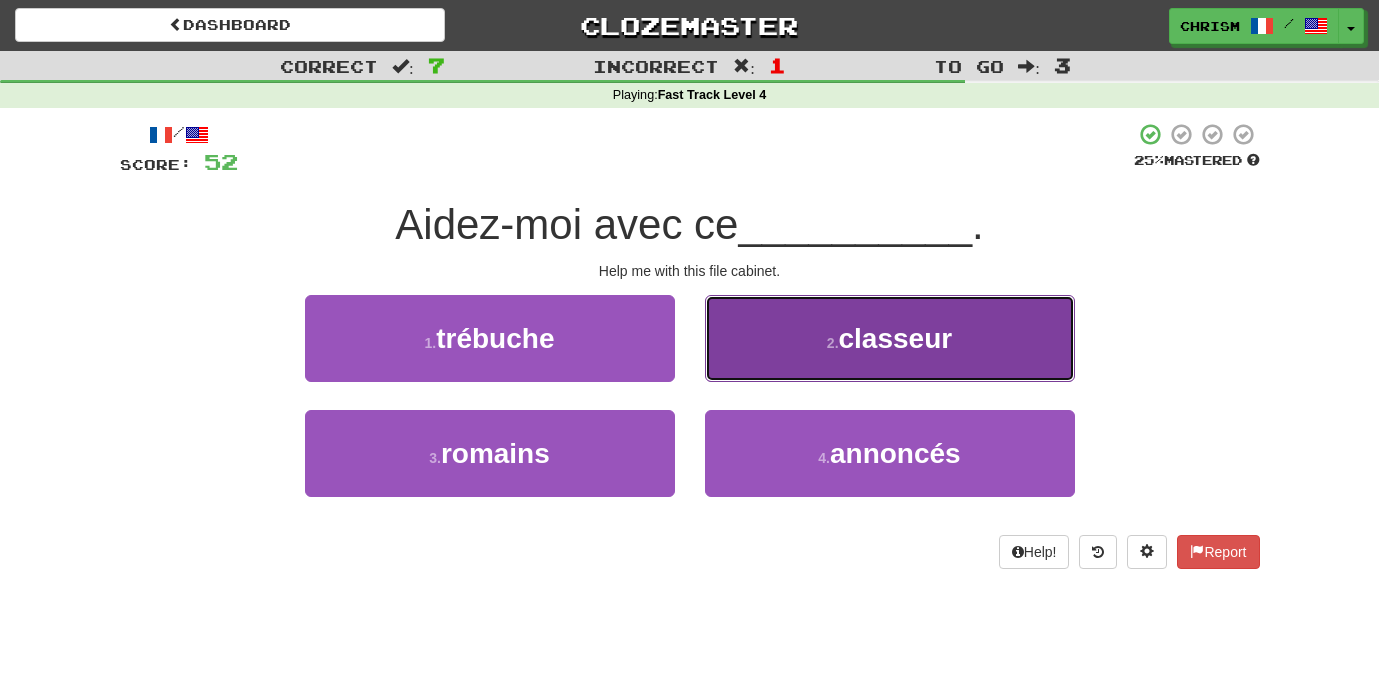 click on "2 .  classeur" at bounding box center [890, 338] 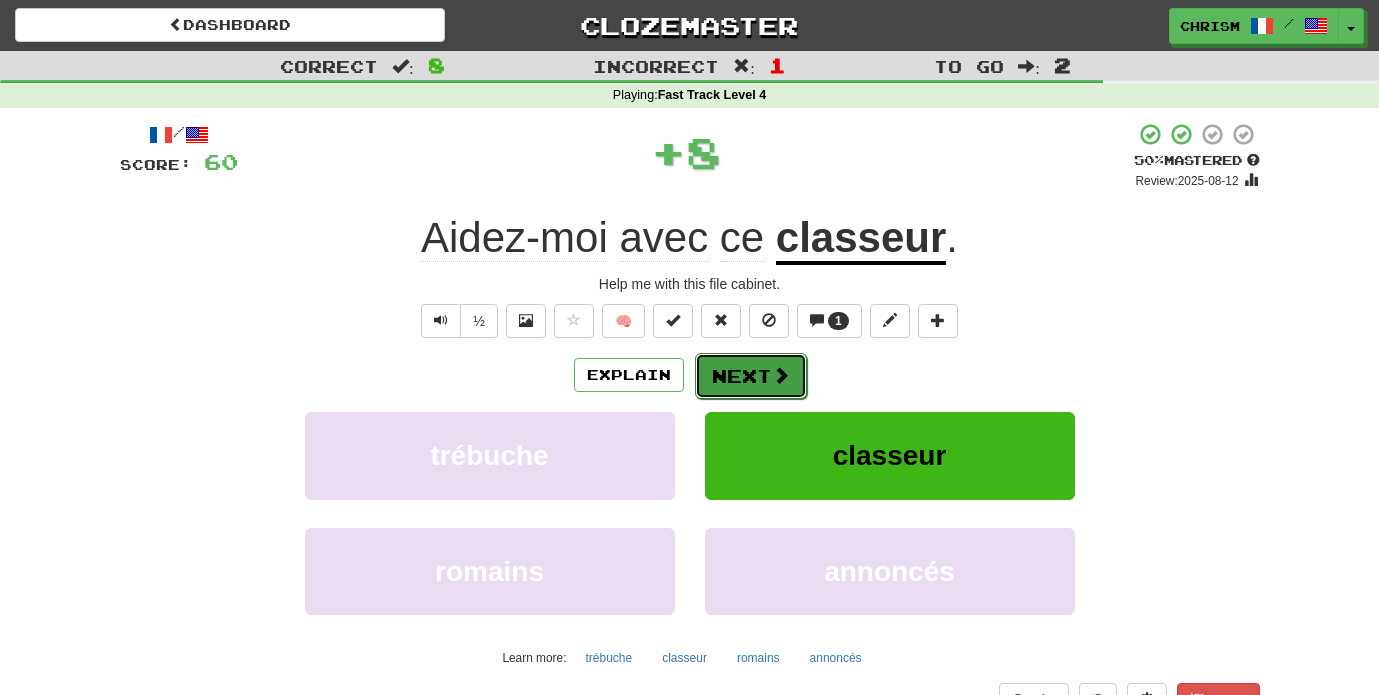 click at bounding box center (781, 375) 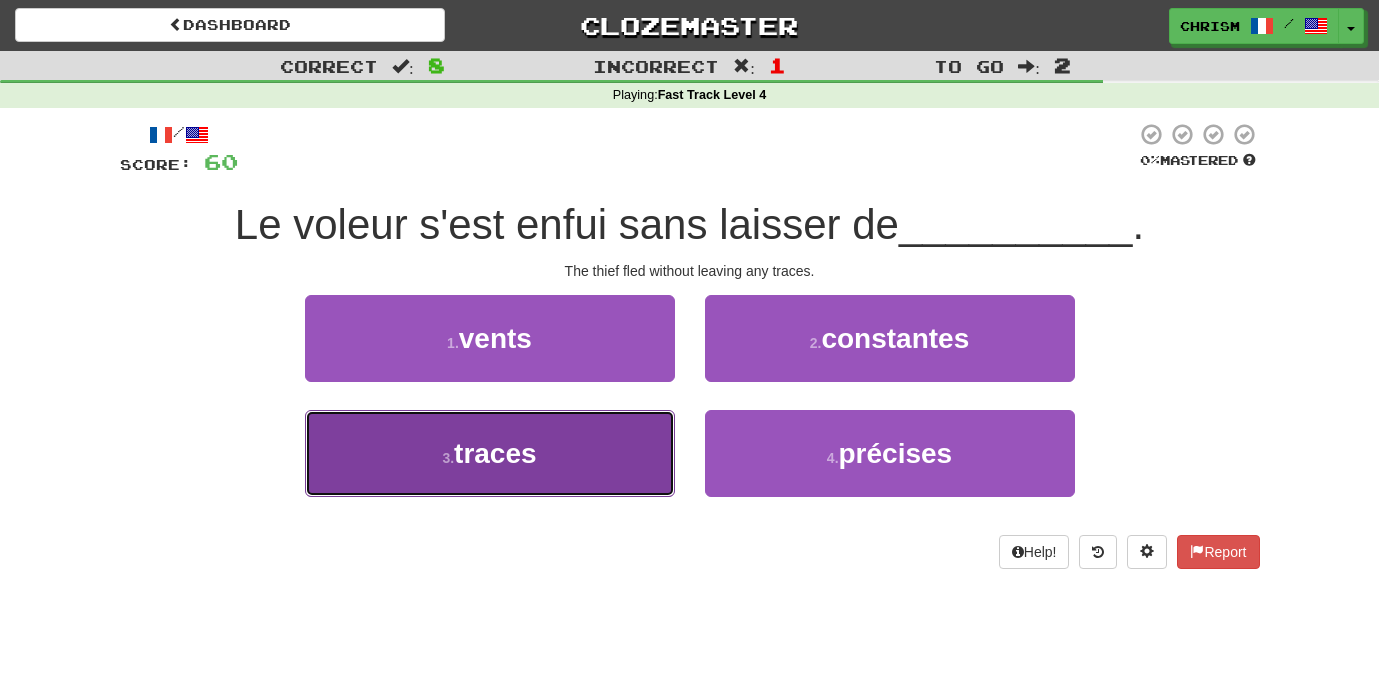 click on "3 .  traces" at bounding box center [490, 453] 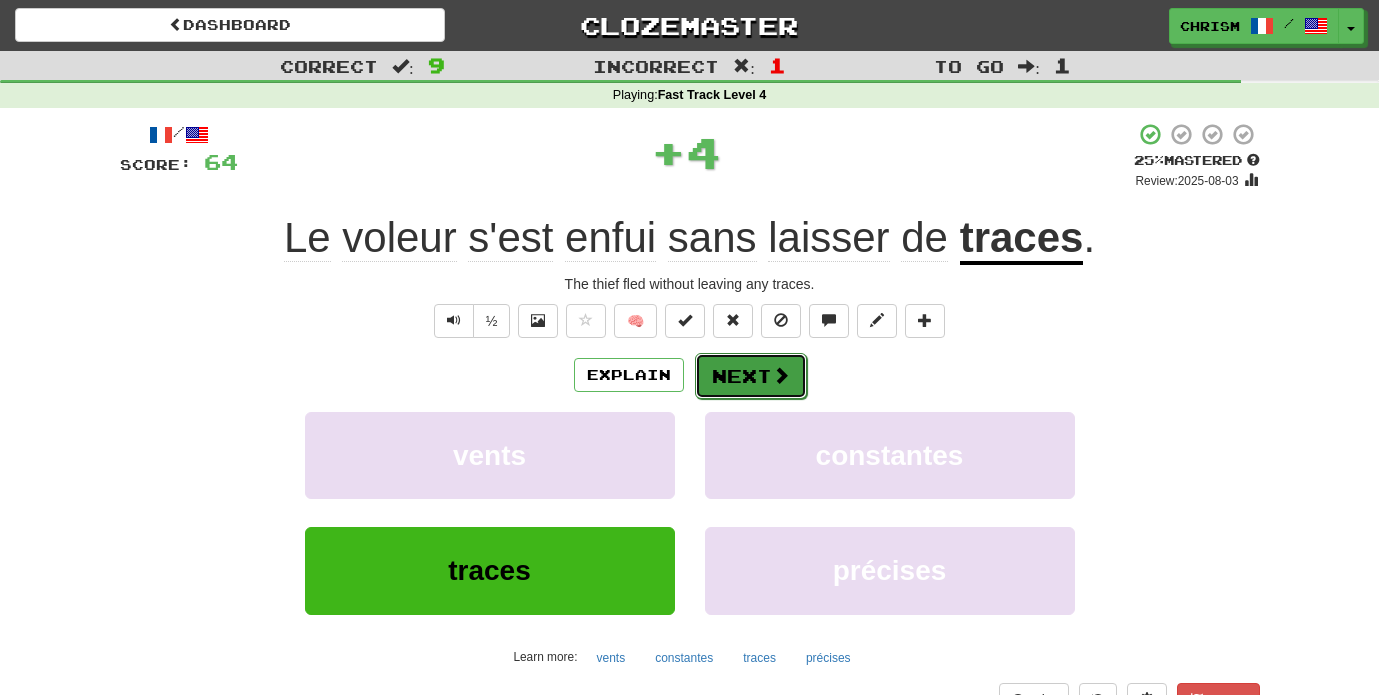 click at bounding box center [781, 375] 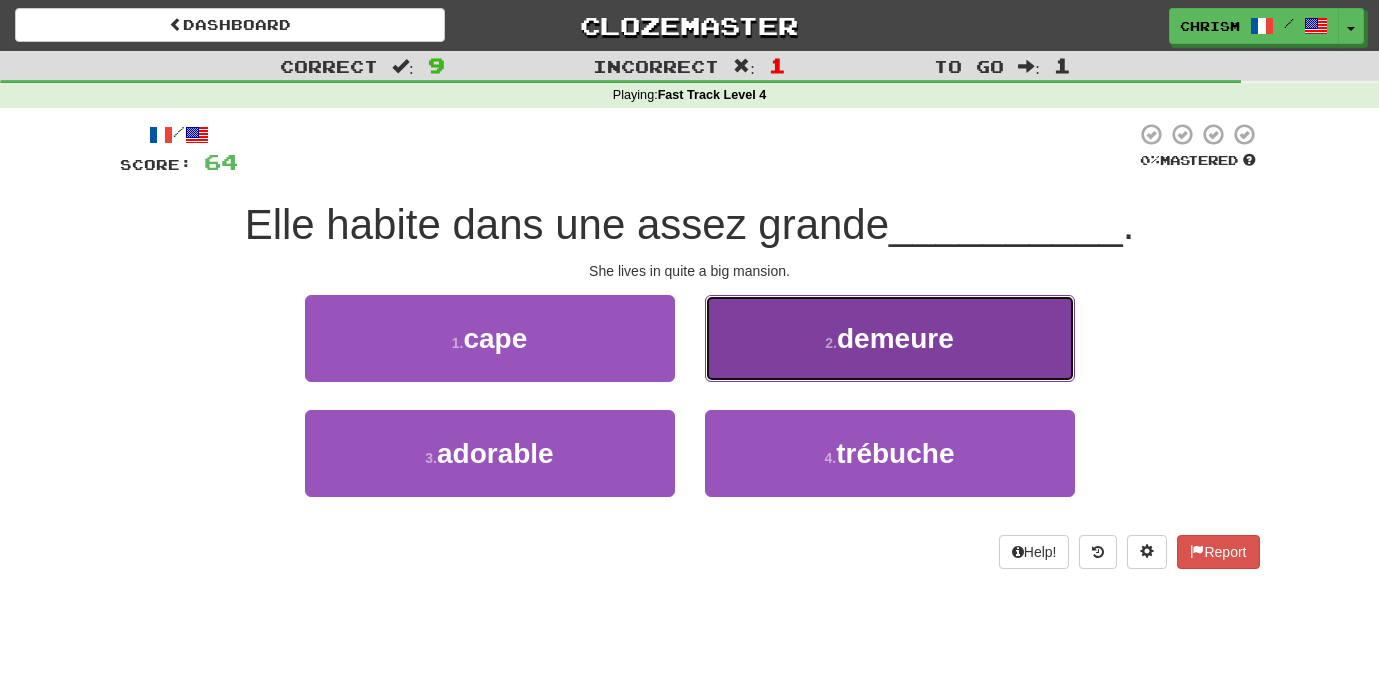 click on "2 .  demeure" at bounding box center [890, 338] 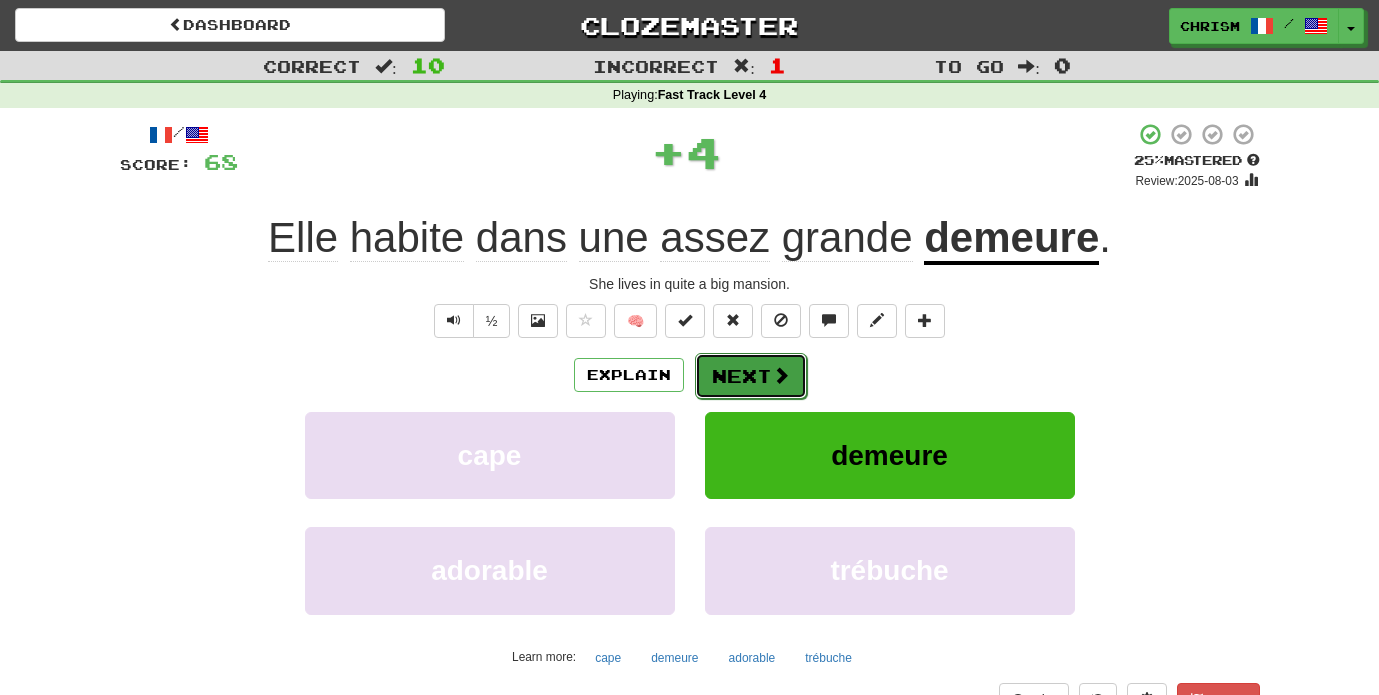click at bounding box center (781, 375) 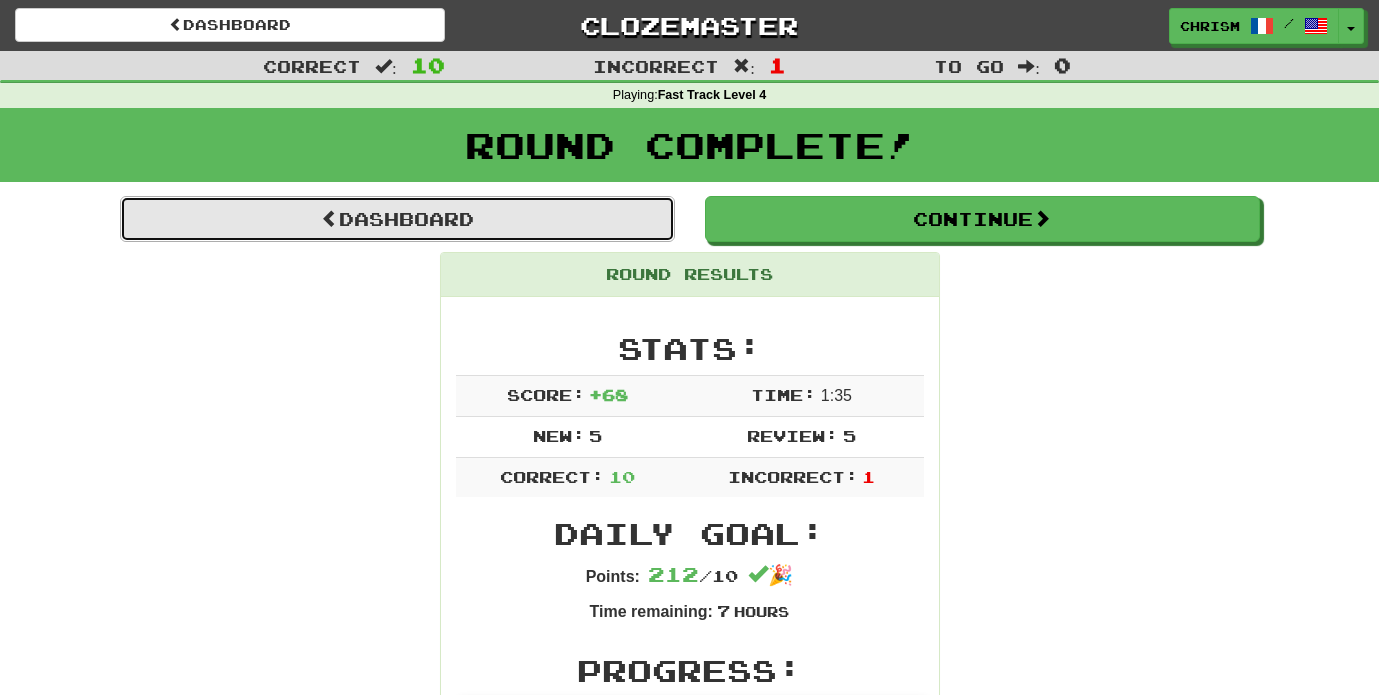 click on "Dashboard" at bounding box center (397, 219) 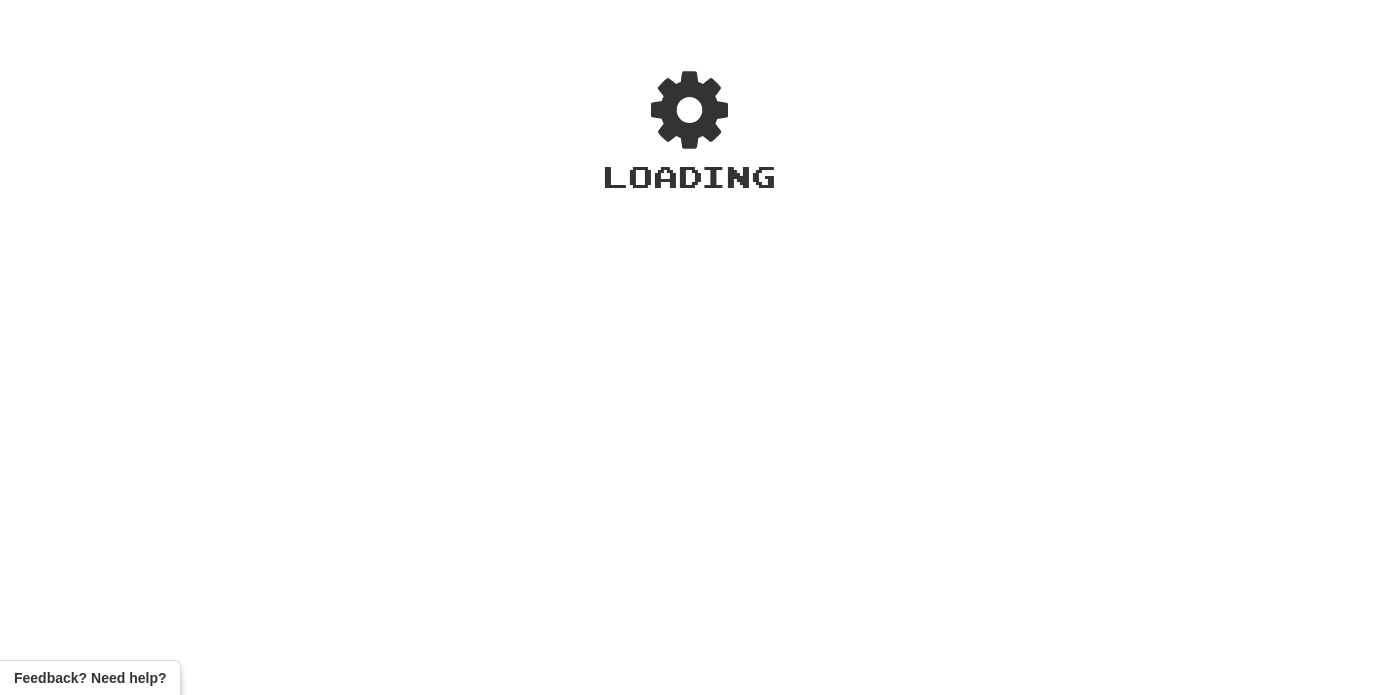 scroll, scrollTop: 0, scrollLeft: 0, axis: both 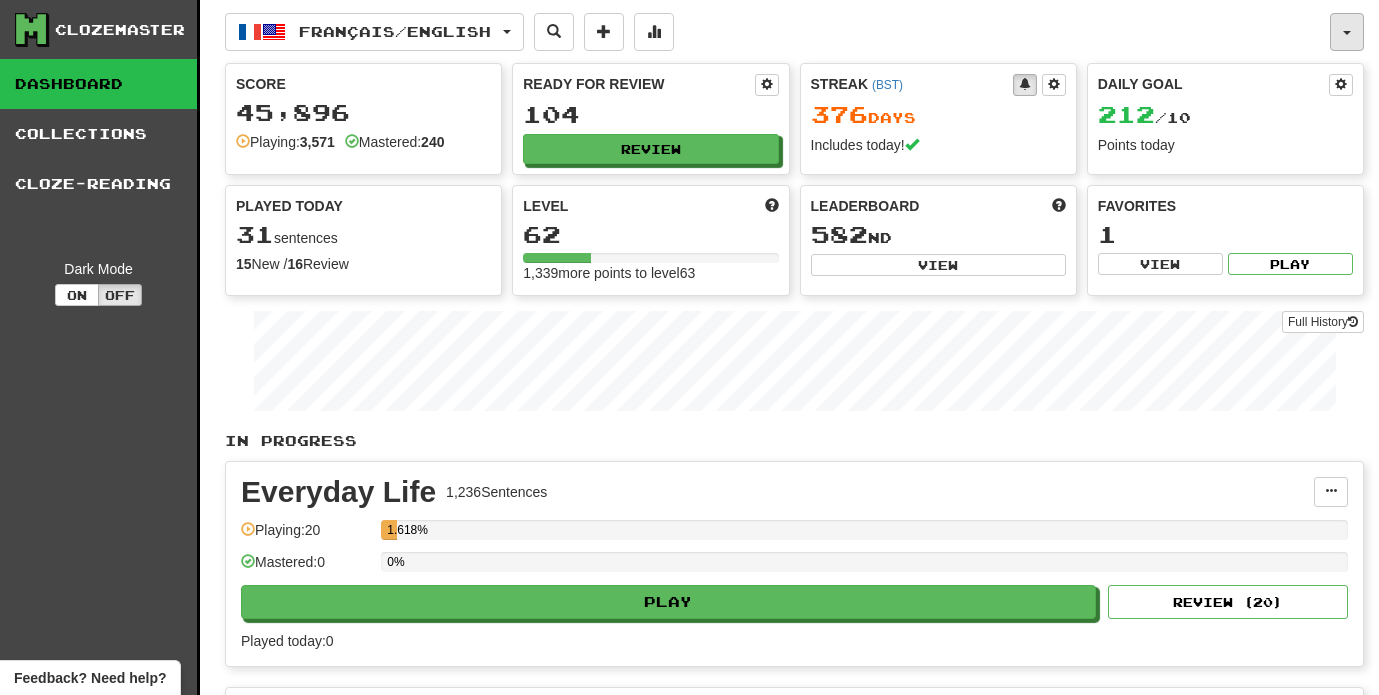 click at bounding box center [1347, 33] 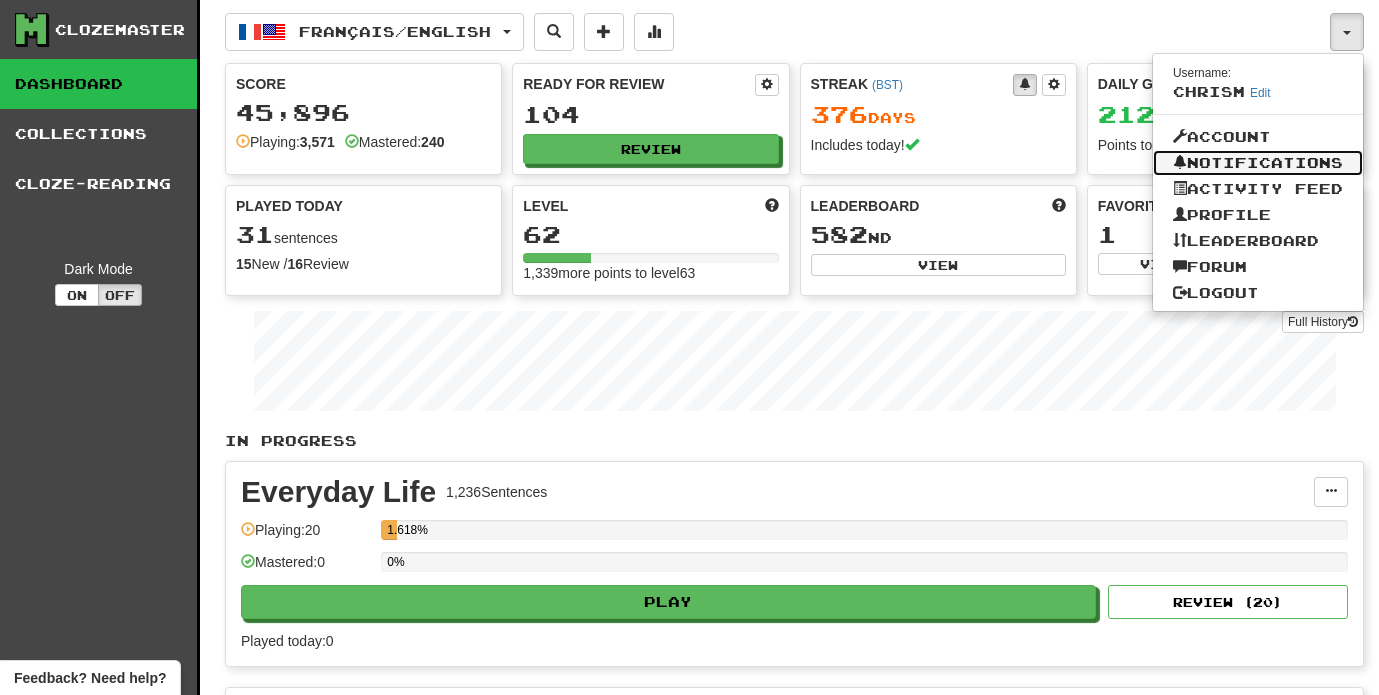 click on "Notifications" at bounding box center [1258, 163] 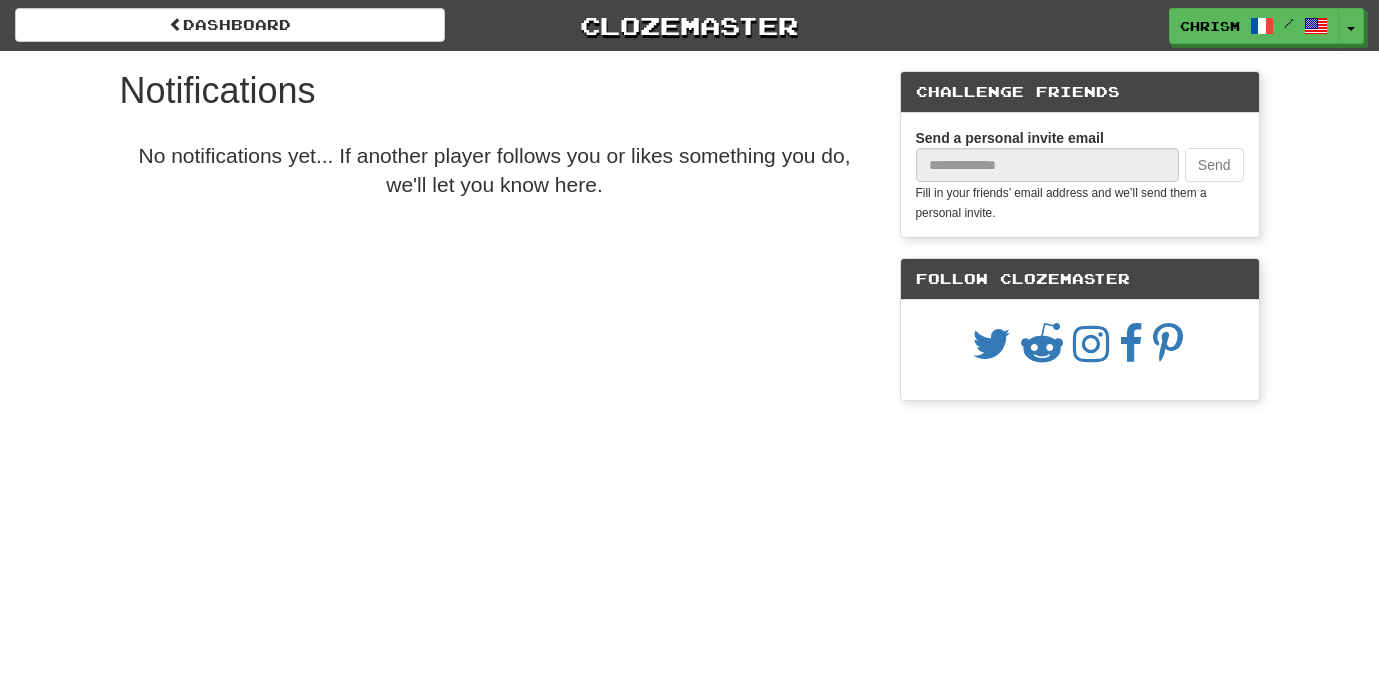 scroll, scrollTop: 0, scrollLeft: 0, axis: both 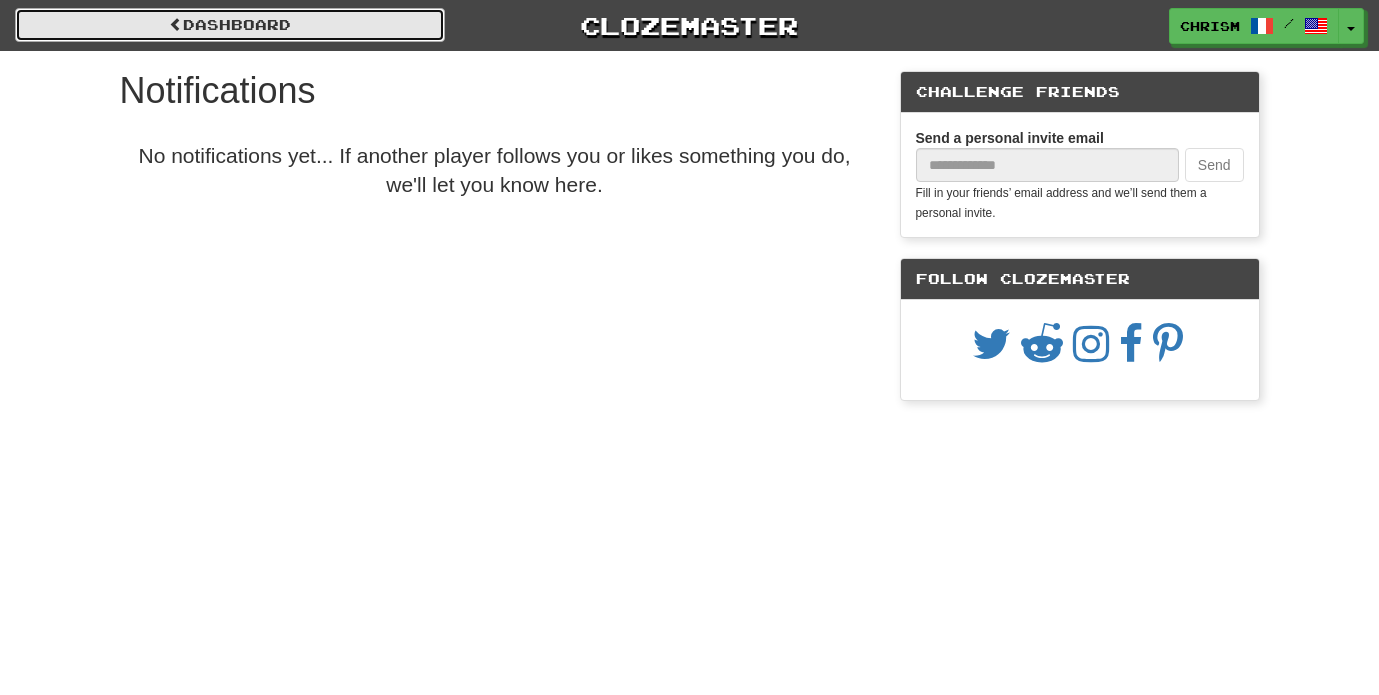 click on "Dashboard" at bounding box center [230, 25] 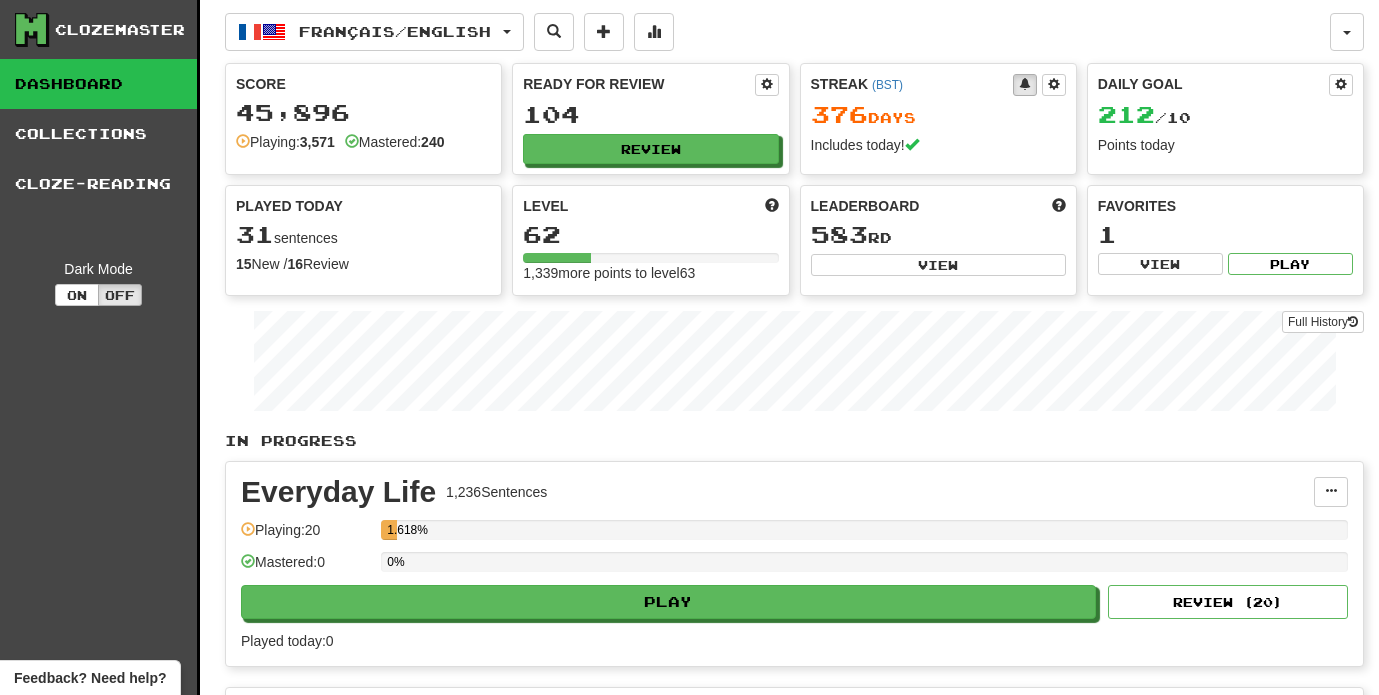 scroll, scrollTop: 0, scrollLeft: 0, axis: both 